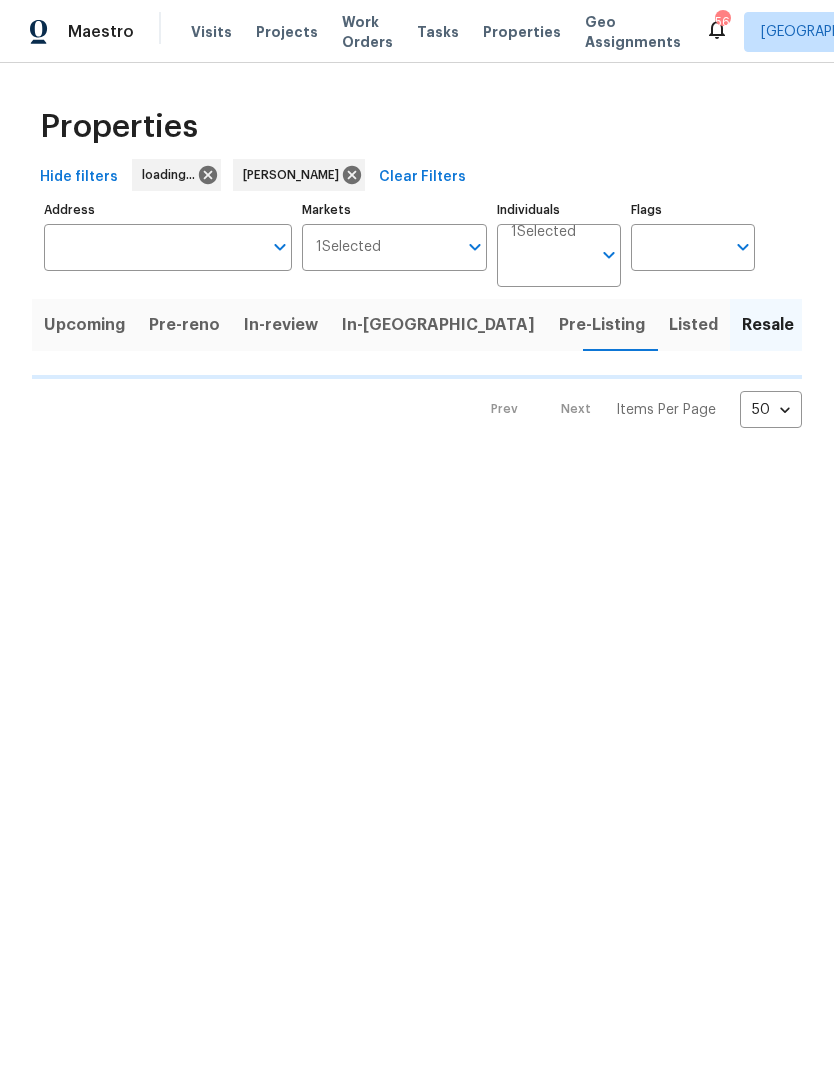 scroll, scrollTop: 0, scrollLeft: 0, axis: both 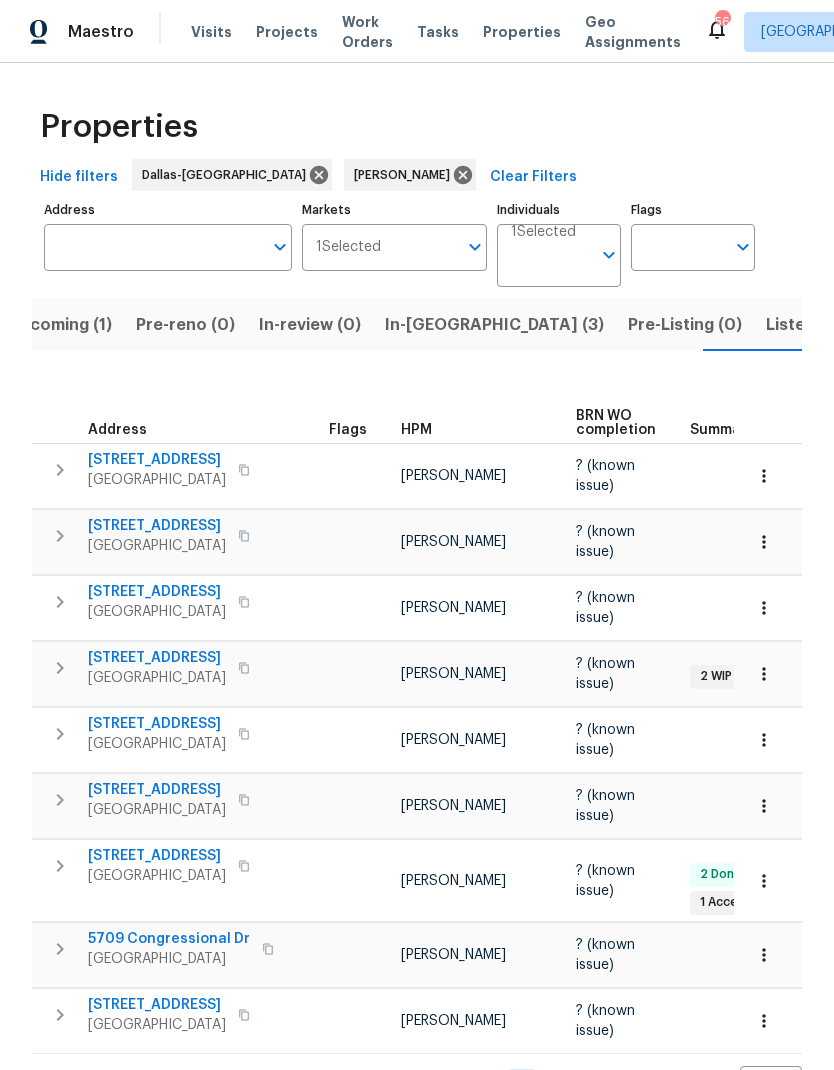 click on "Upcoming (1)" at bounding box center (60, 325) 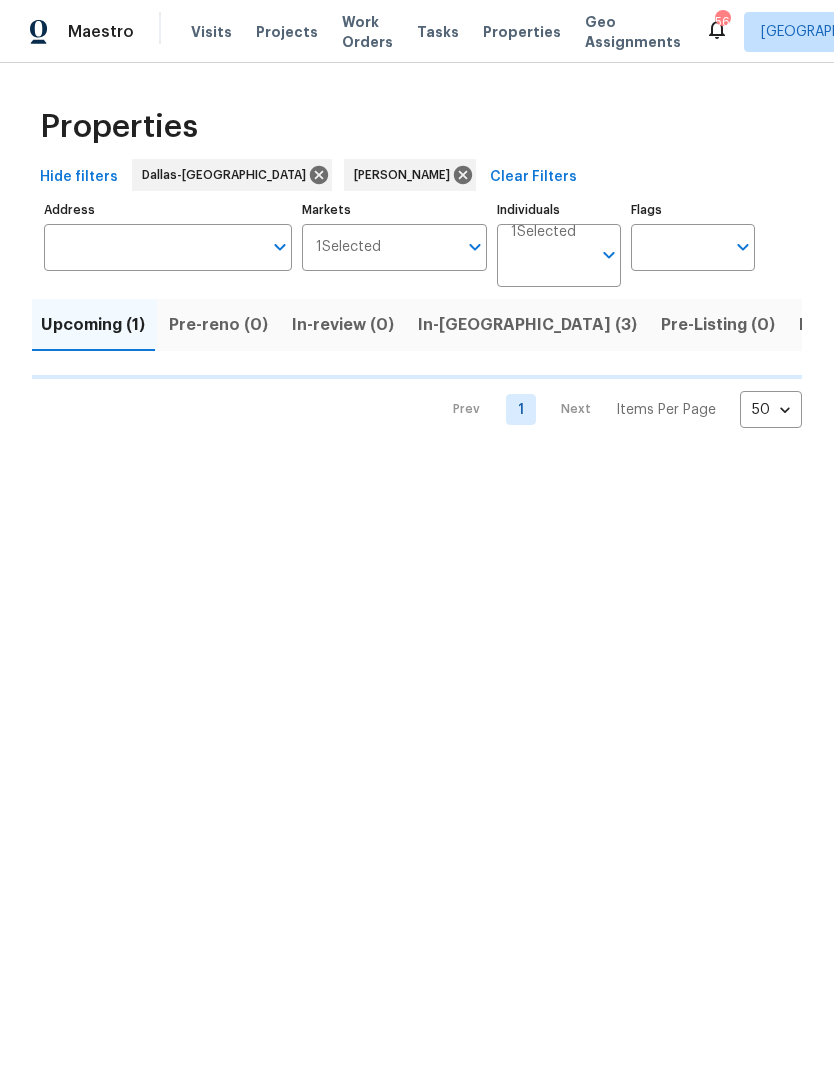 scroll, scrollTop: 0, scrollLeft: 0, axis: both 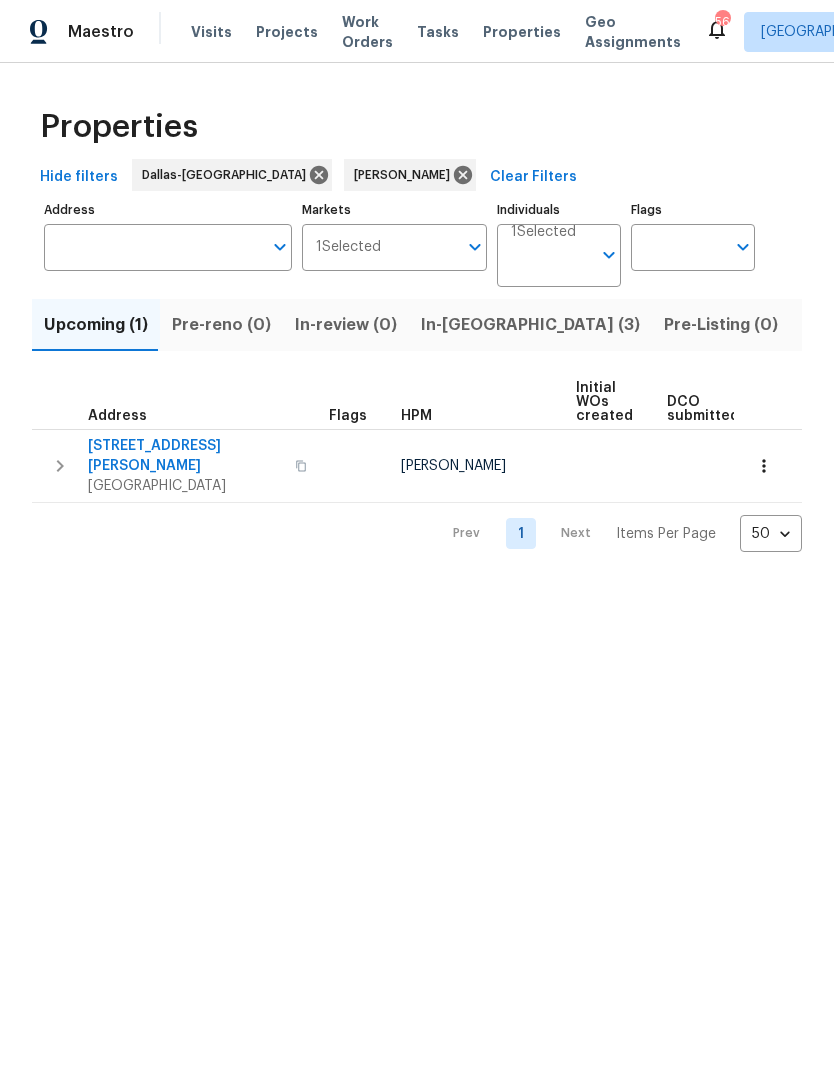 click at bounding box center [764, 466] 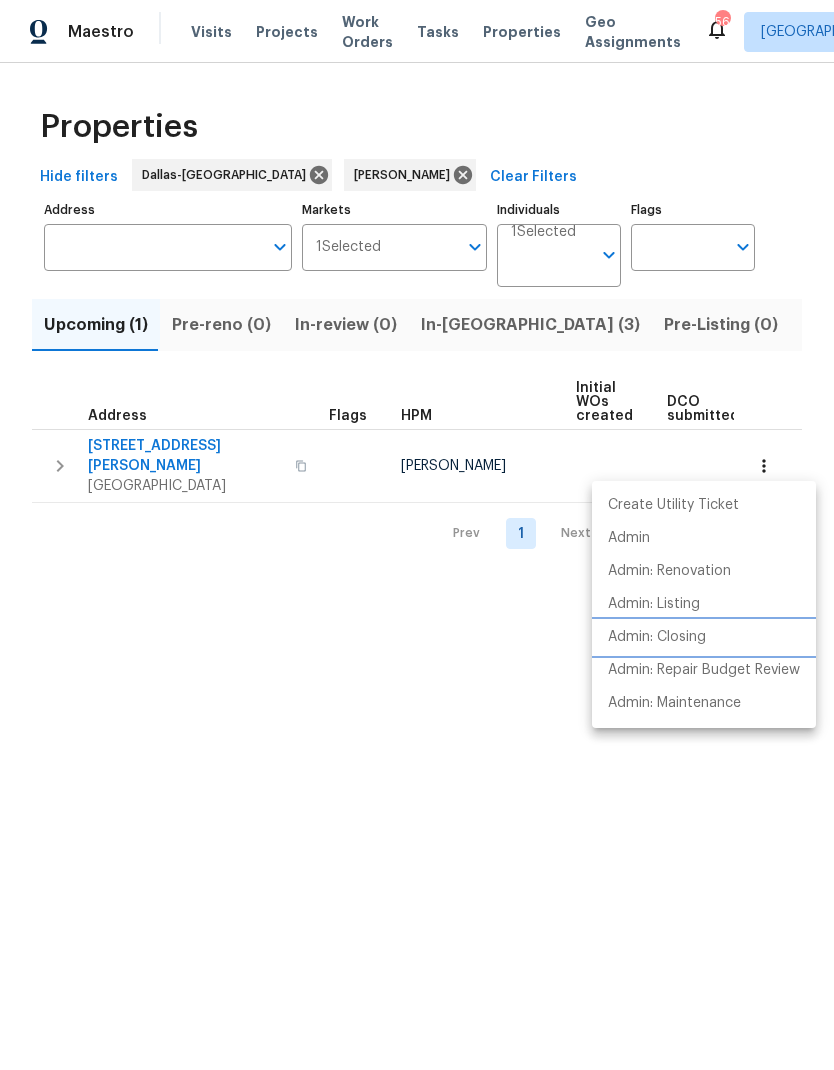 click on "Admin: Closing" at bounding box center [657, 637] 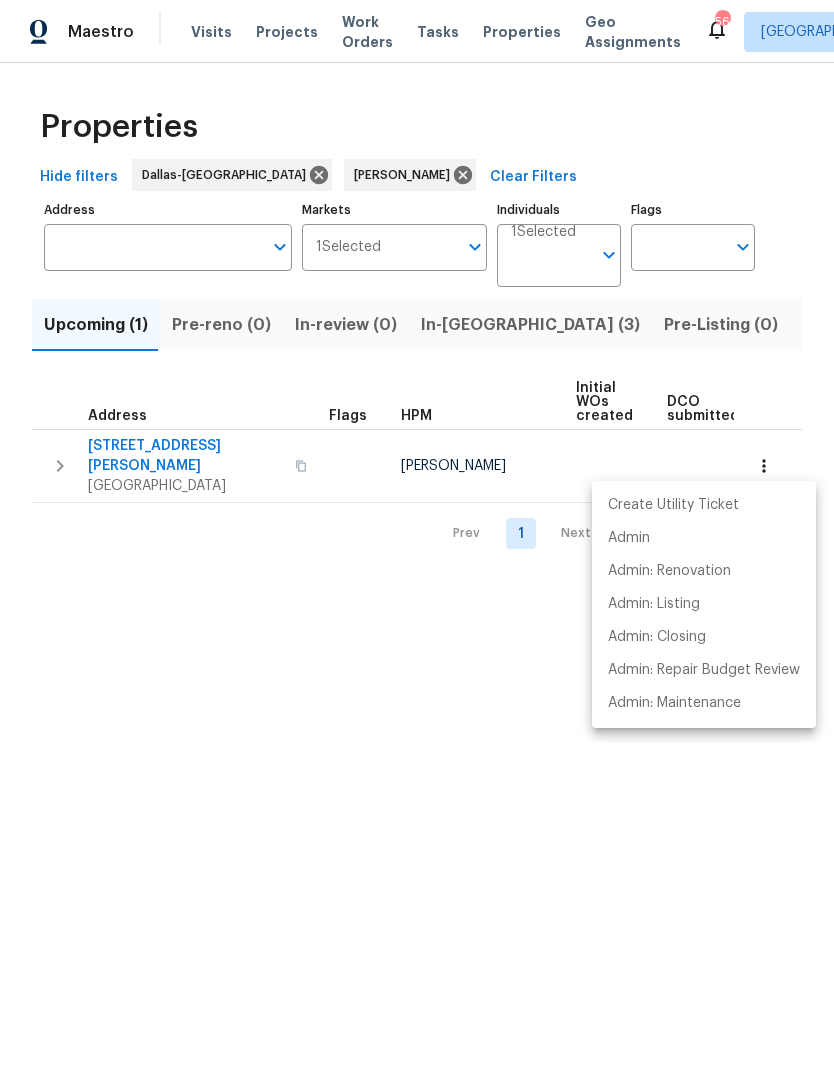 click at bounding box center [417, 535] 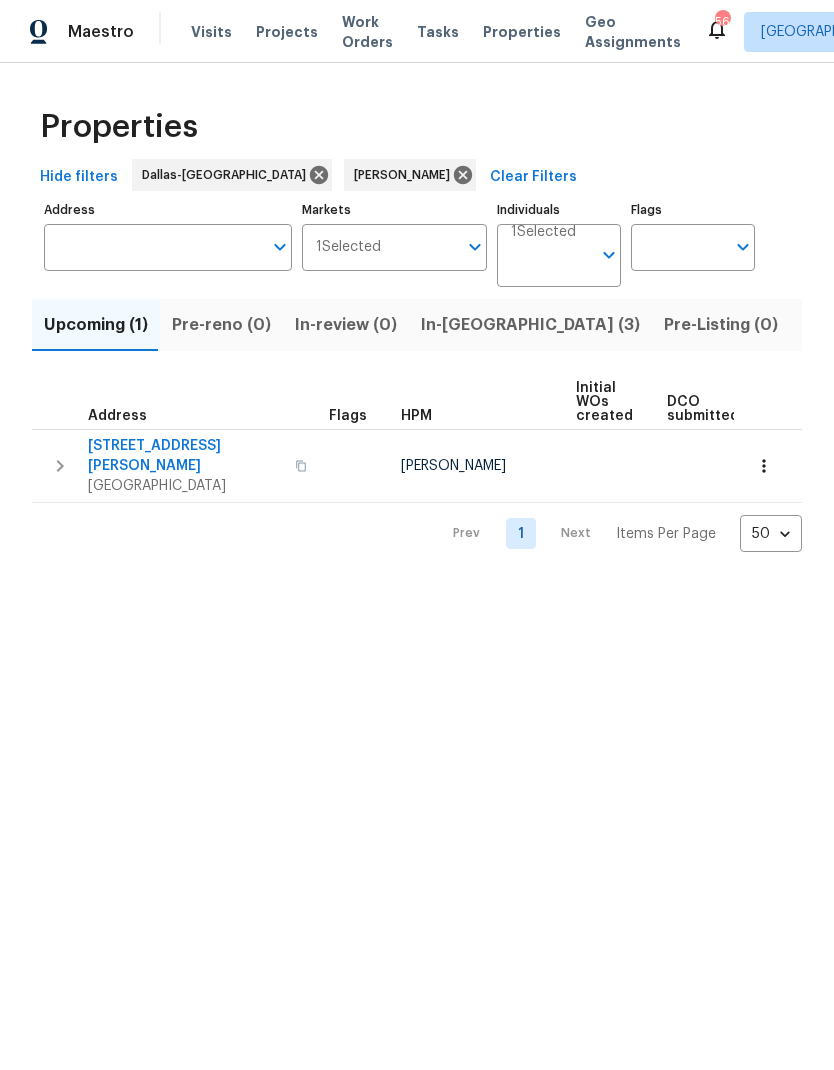 click on "6720 Craig St" at bounding box center [185, 456] 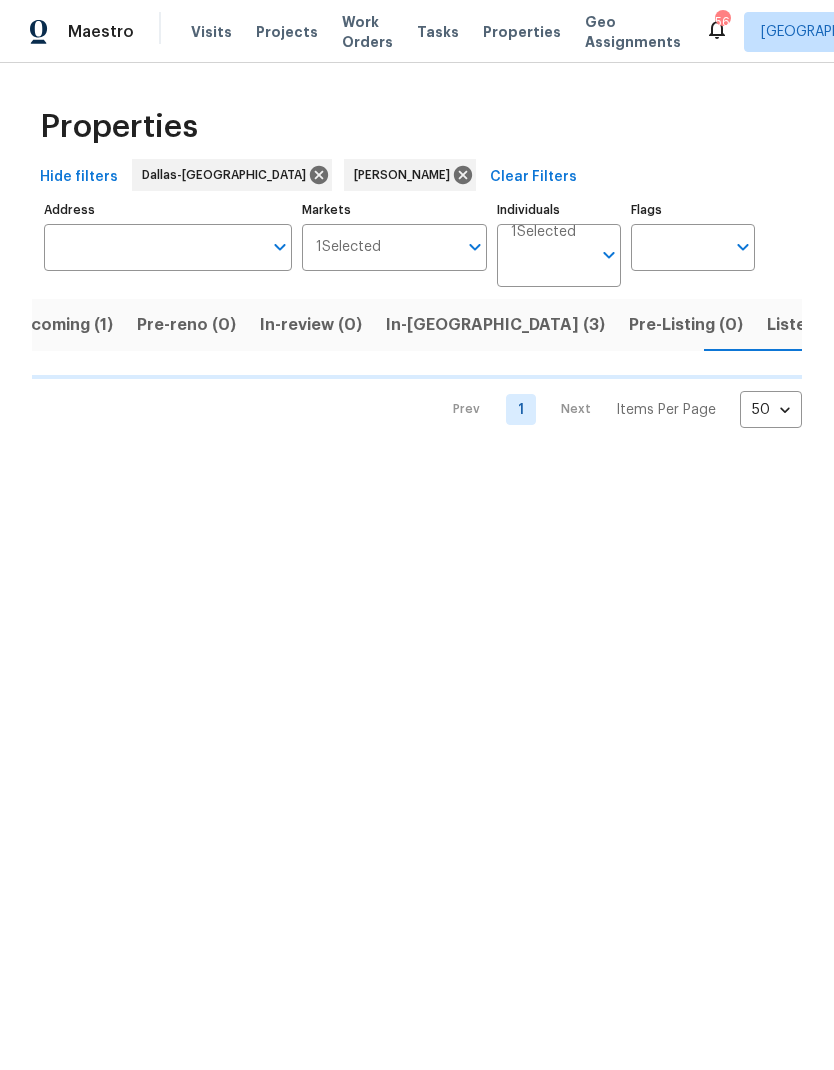 scroll, scrollTop: 0, scrollLeft: 36, axis: horizontal 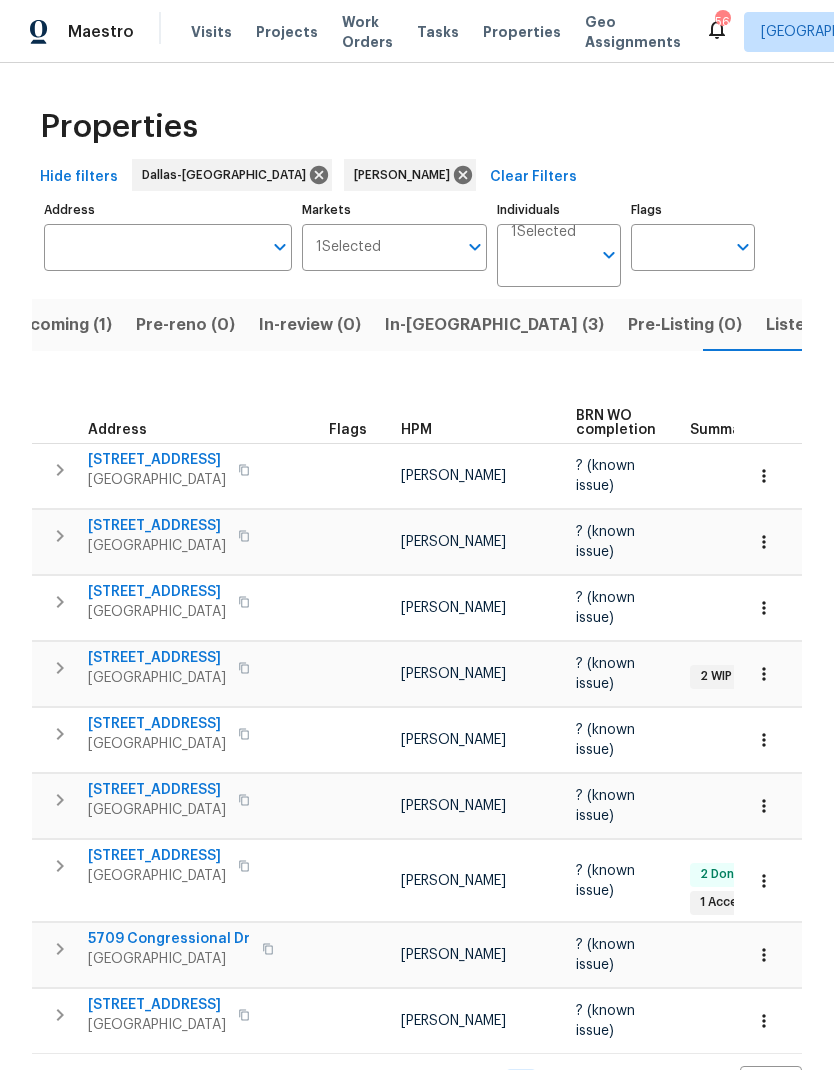 click 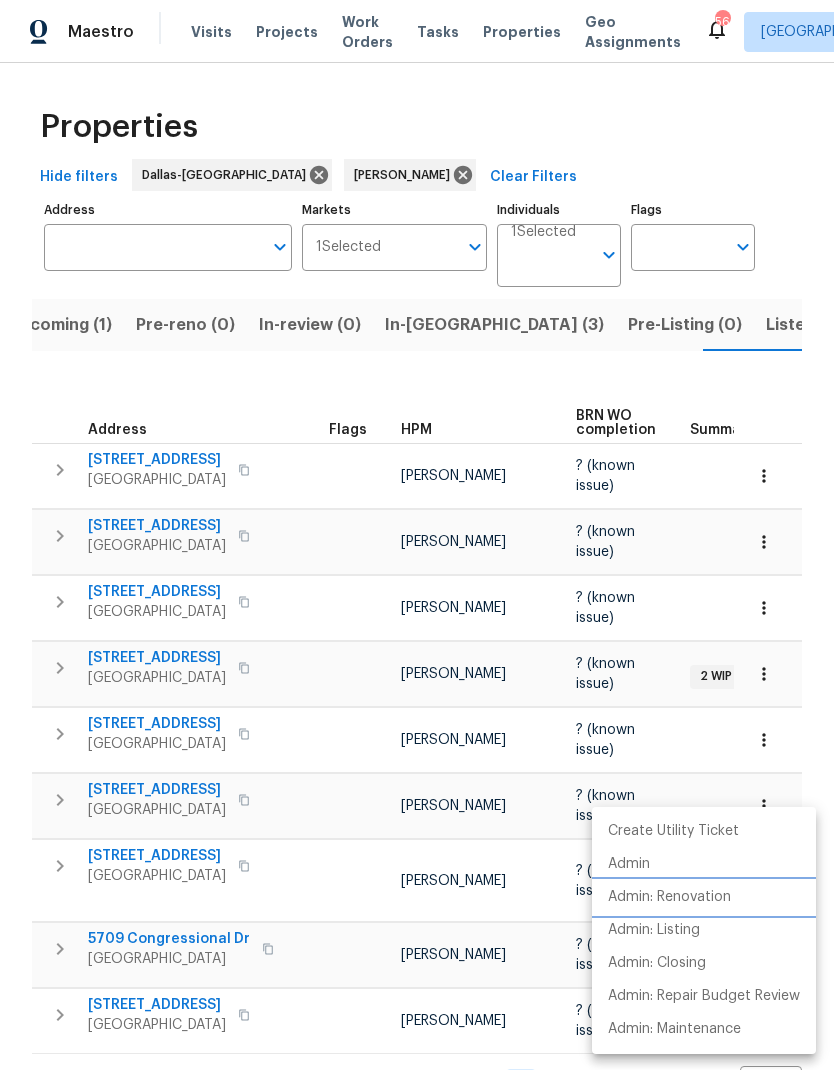 click on "Admin: Renovation" at bounding box center [704, 897] 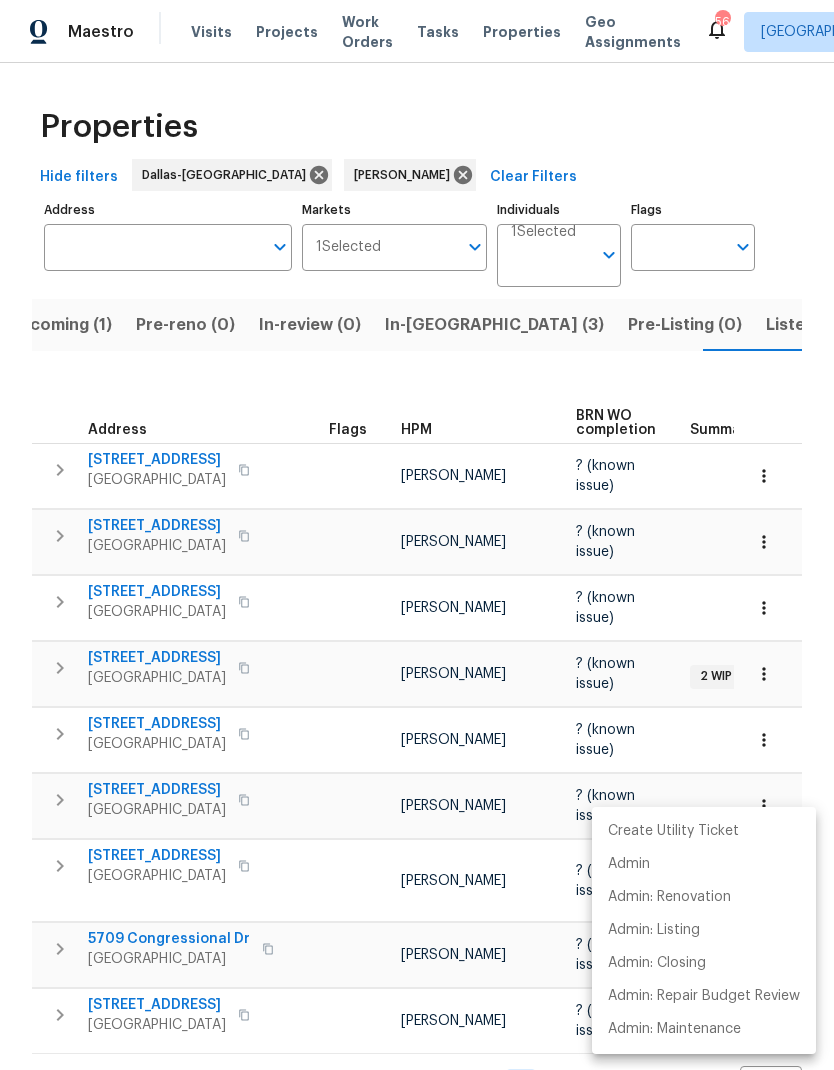 click at bounding box center [417, 535] 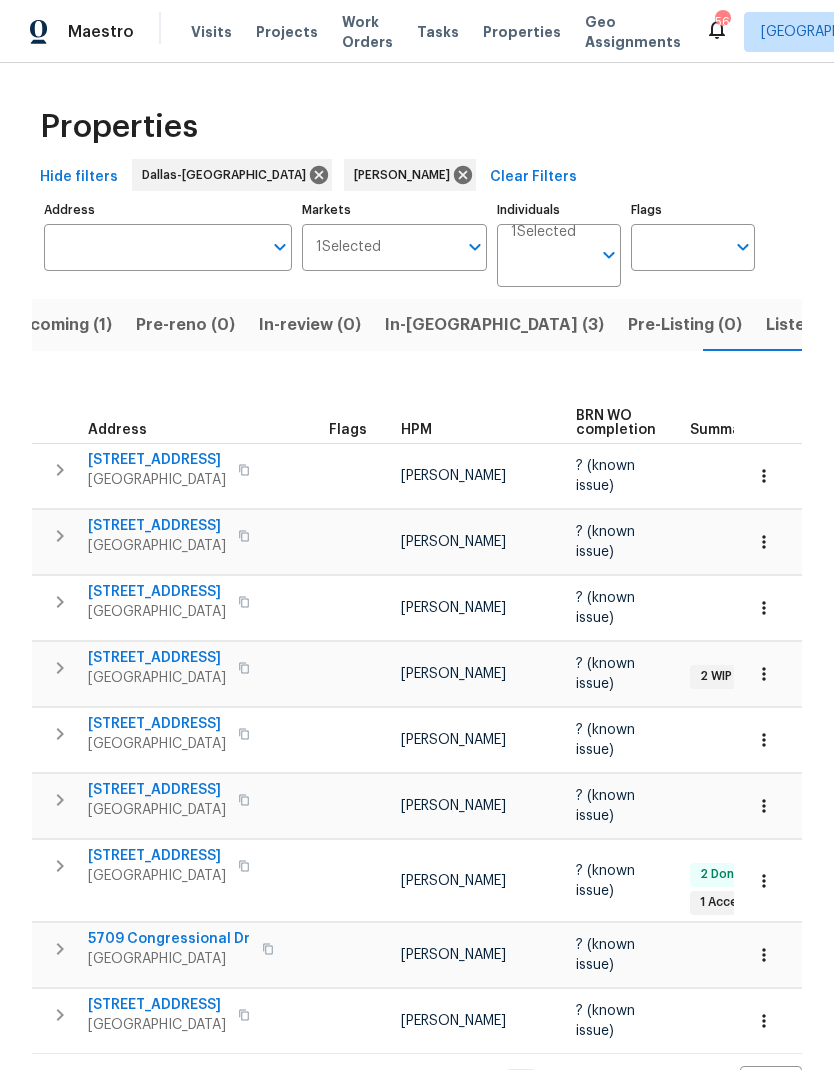 click on "Upcoming (1)" at bounding box center [60, 325] 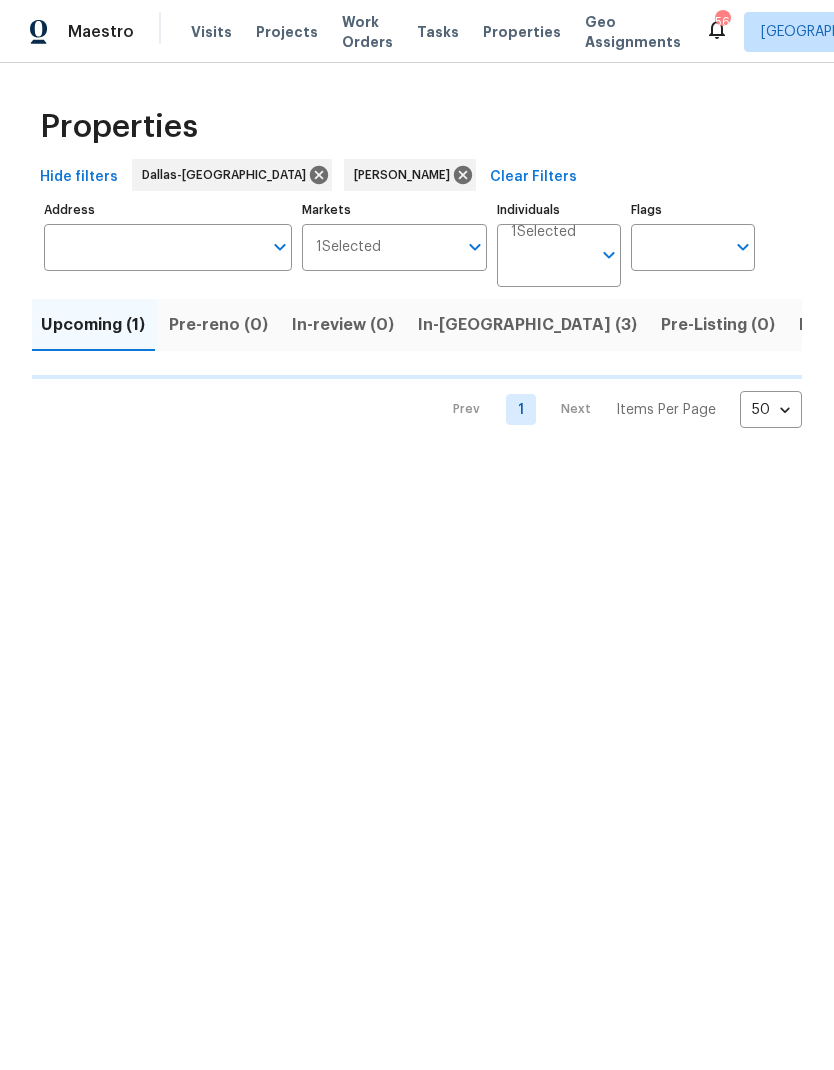 scroll, scrollTop: 0, scrollLeft: 0, axis: both 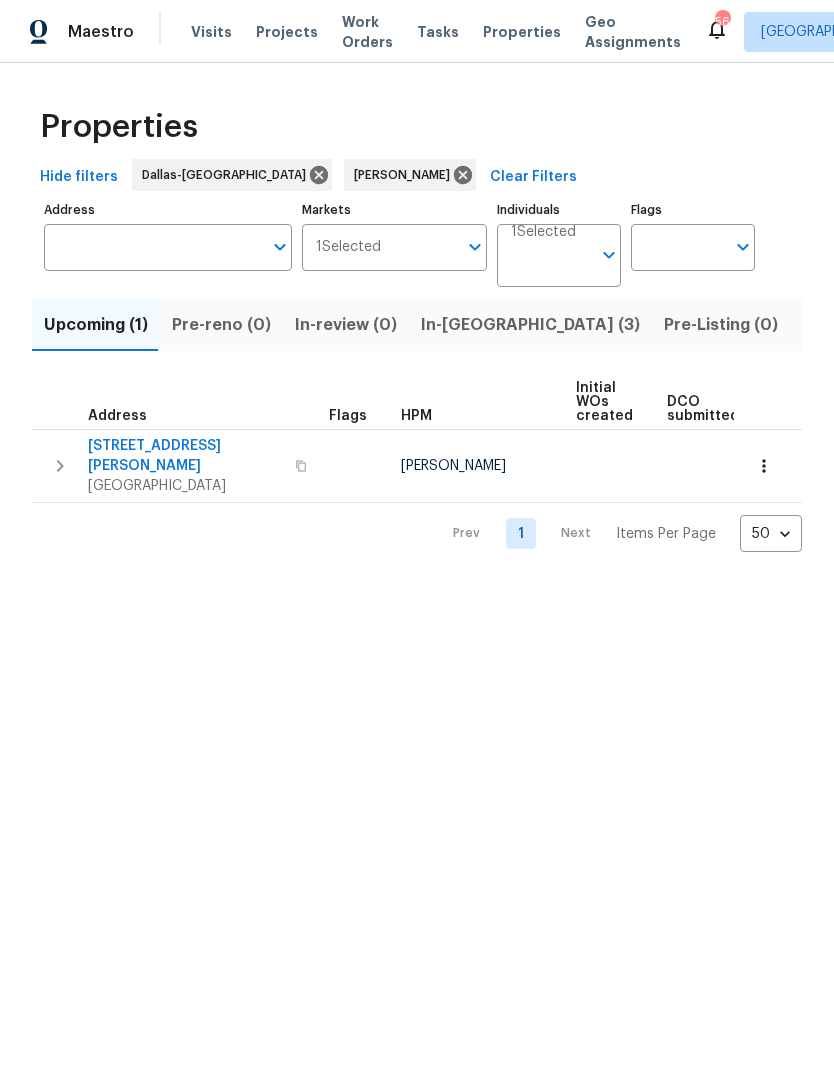click 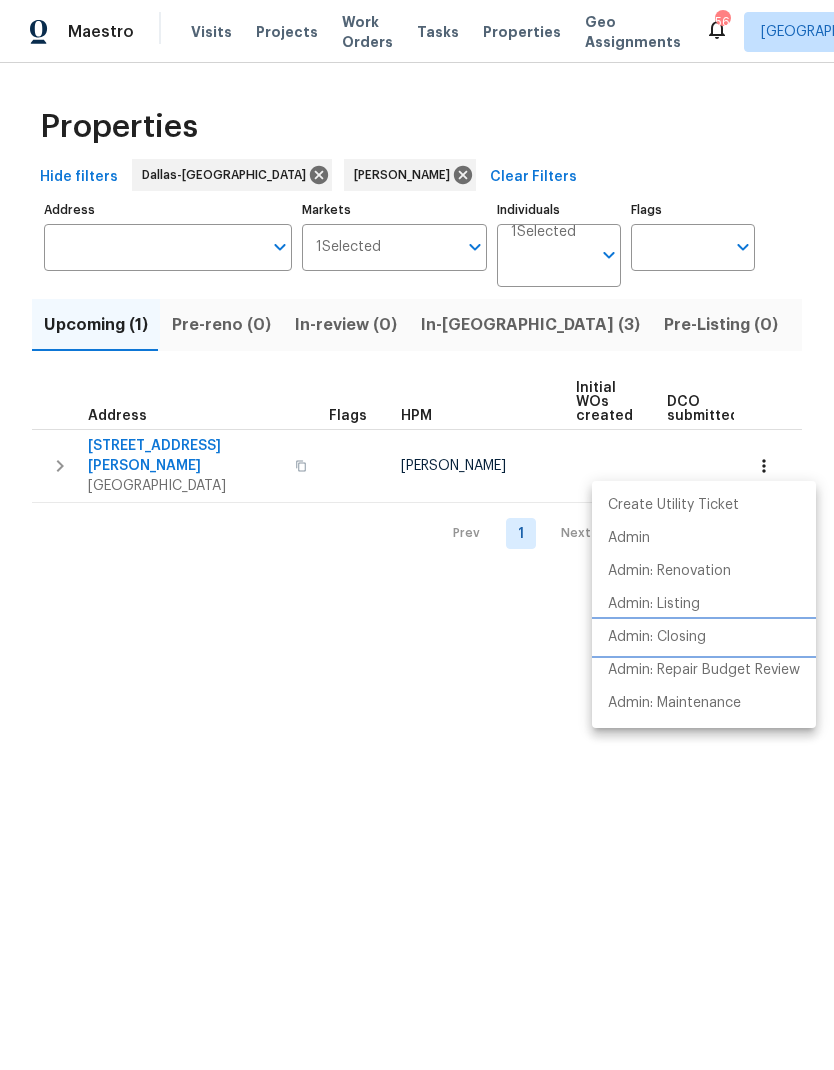 click on "Admin: Closing" at bounding box center (657, 637) 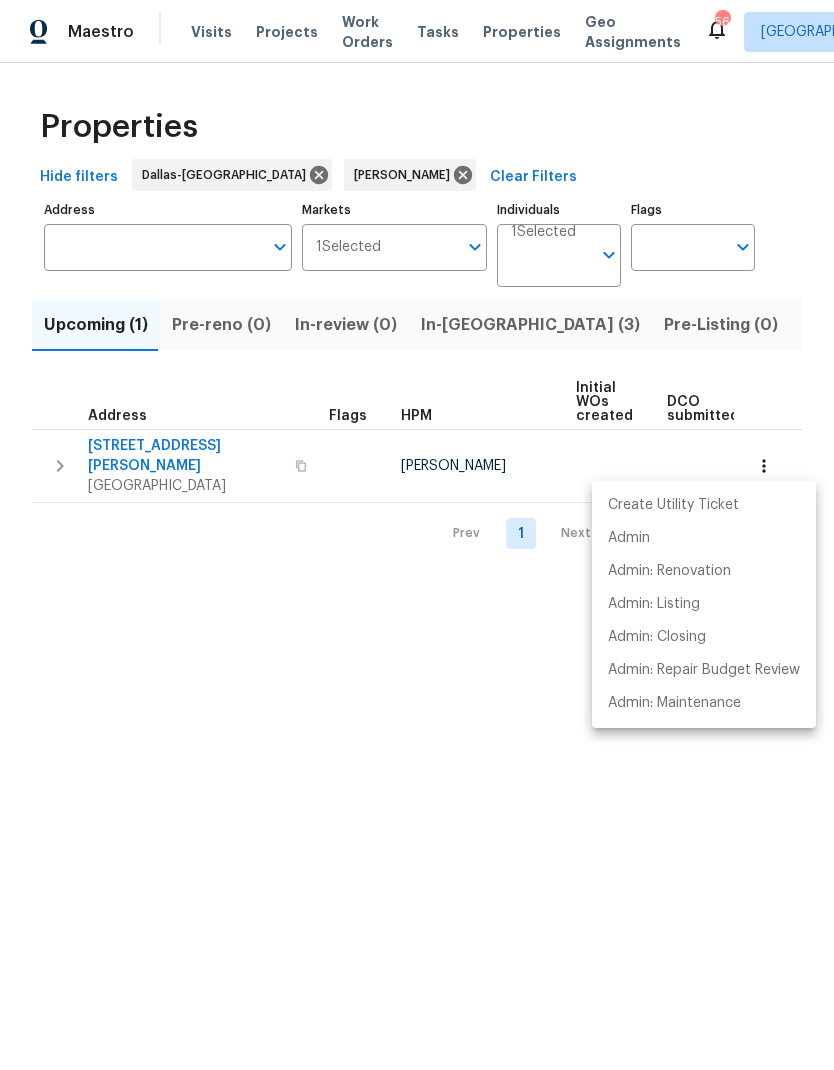 click at bounding box center (417, 535) 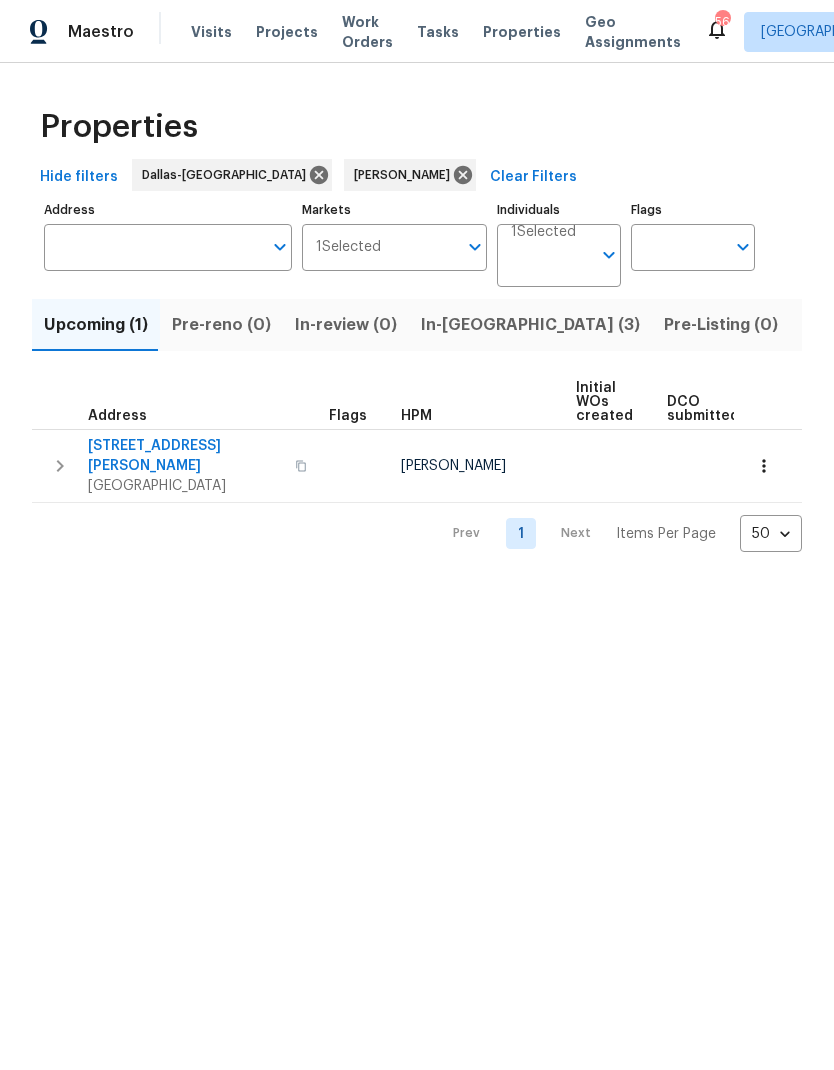 click on "Resale (9)" at bounding box center [948, 325] 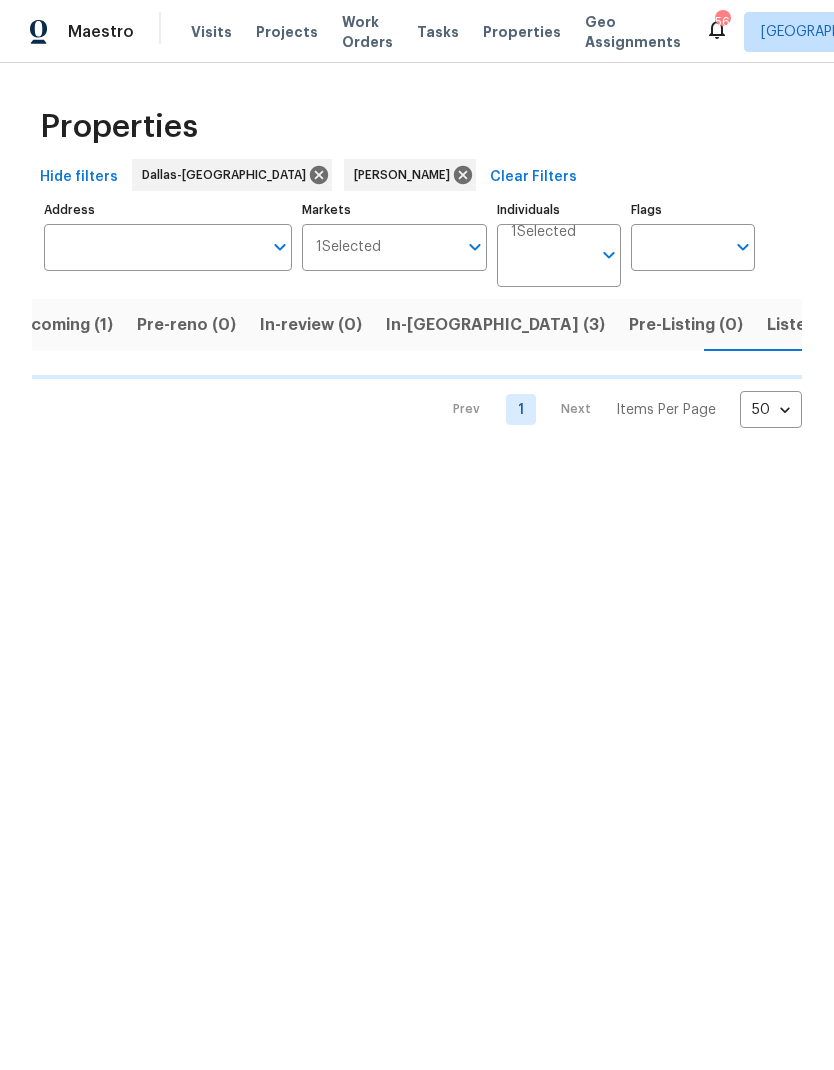 scroll, scrollTop: 0, scrollLeft: 36, axis: horizontal 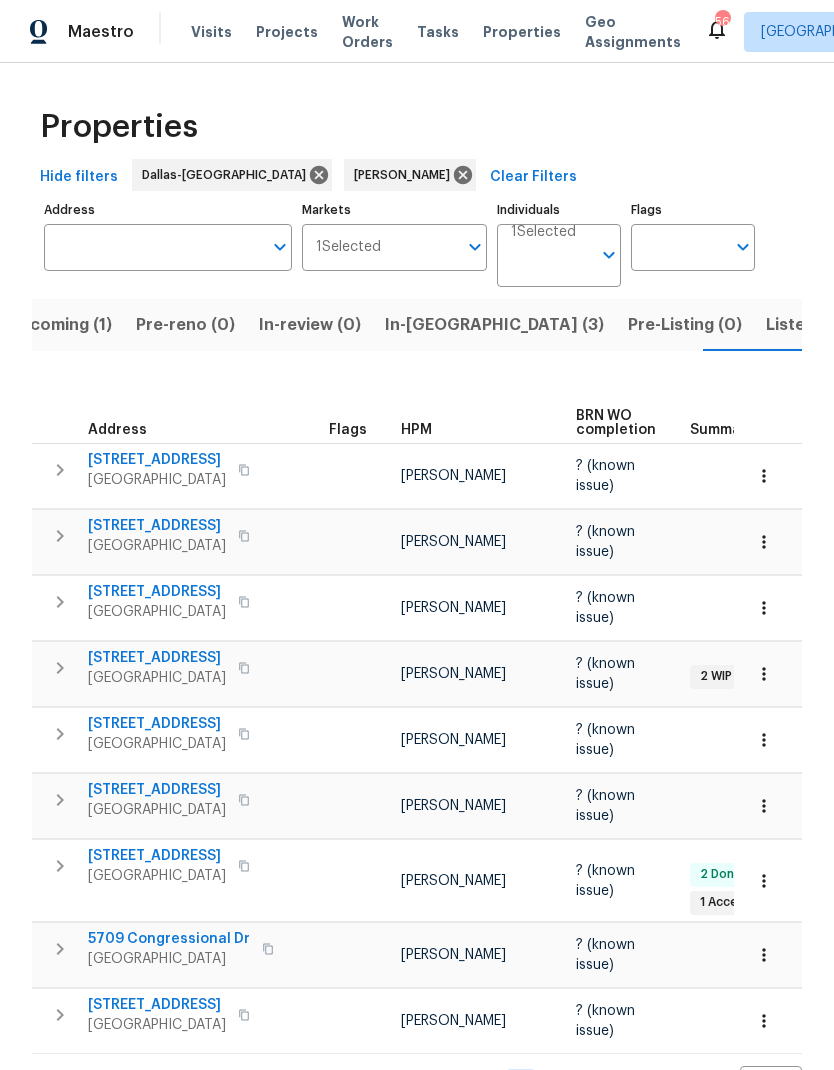 click 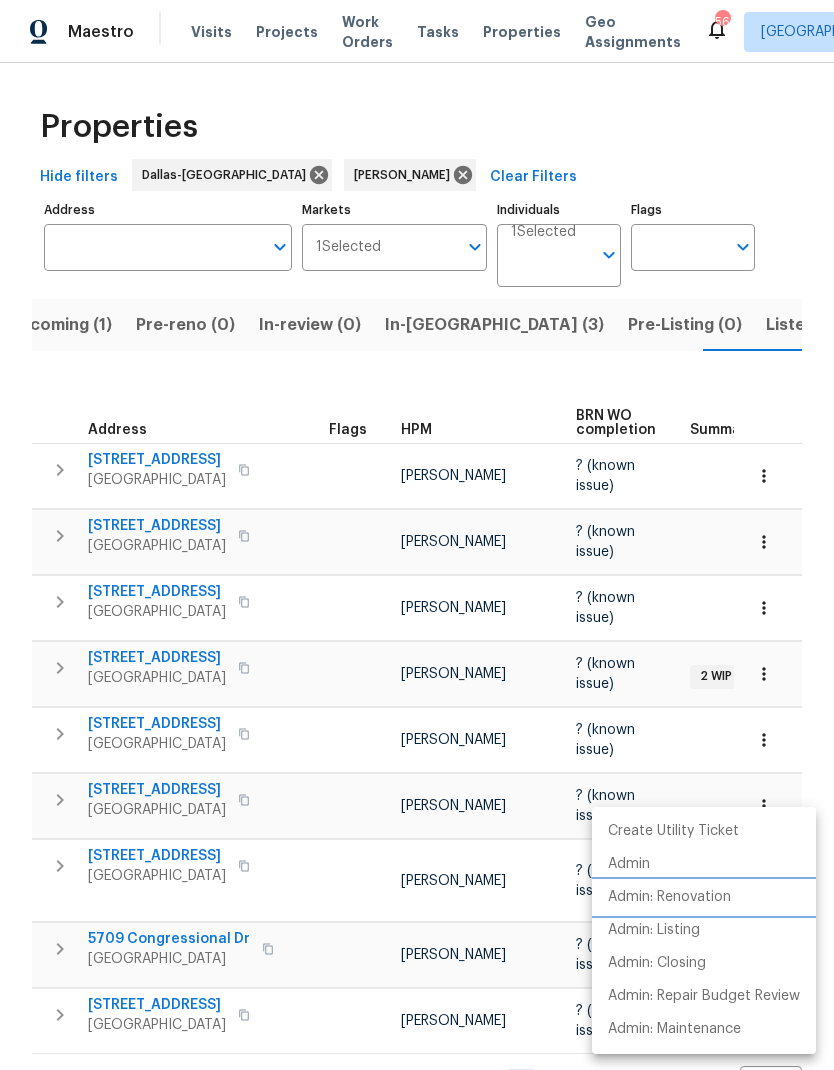 click on "Admin: Renovation" at bounding box center [669, 897] 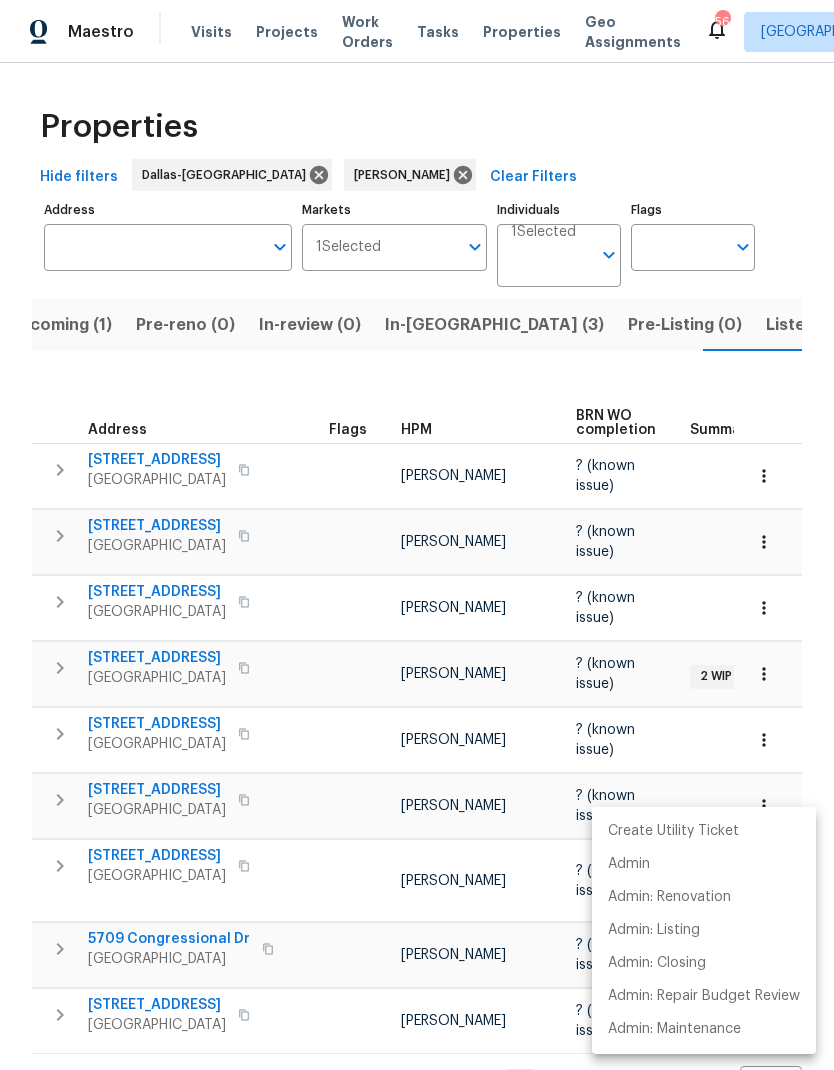 click at bounding box center (417, 535) 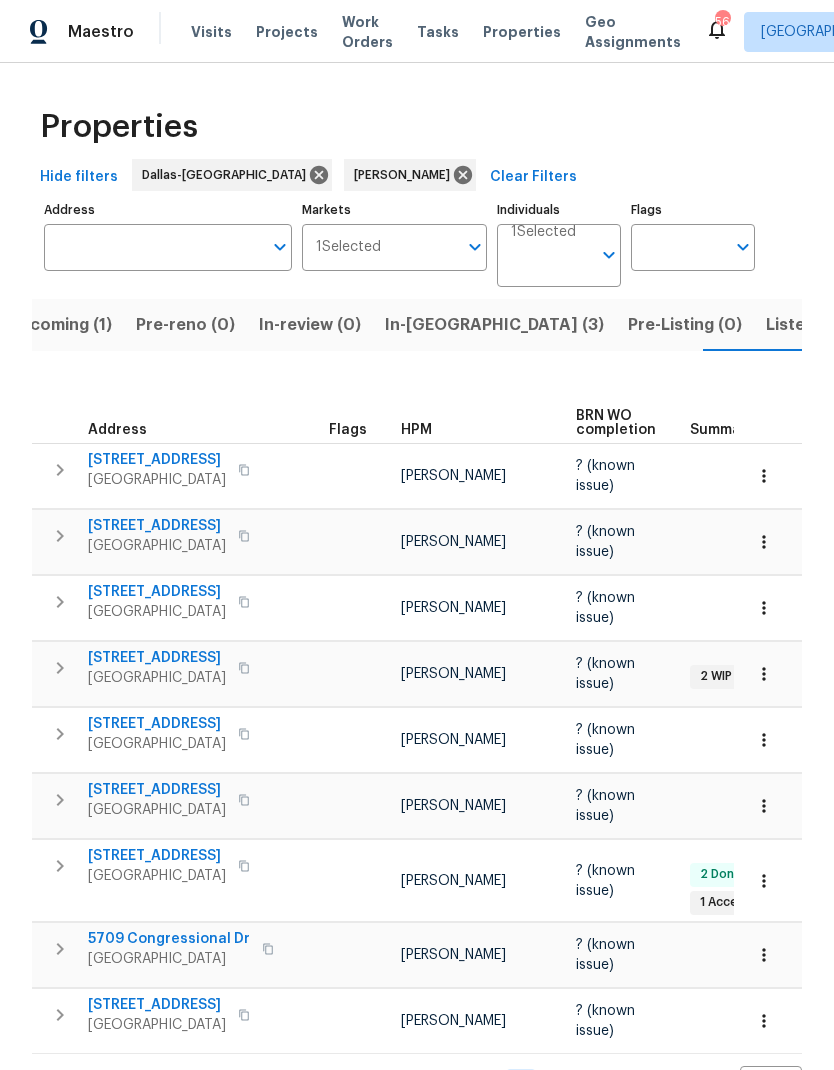 click 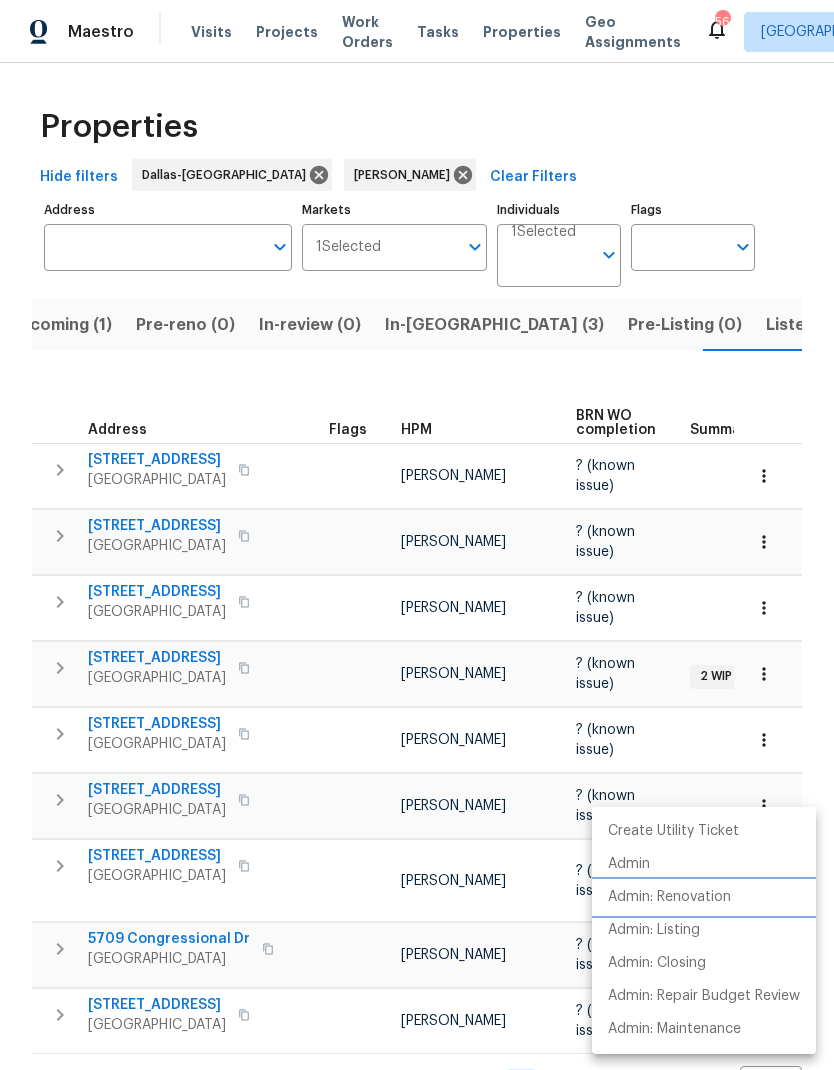 click on "Admin: Renovation" at bounding box center [669, 897] 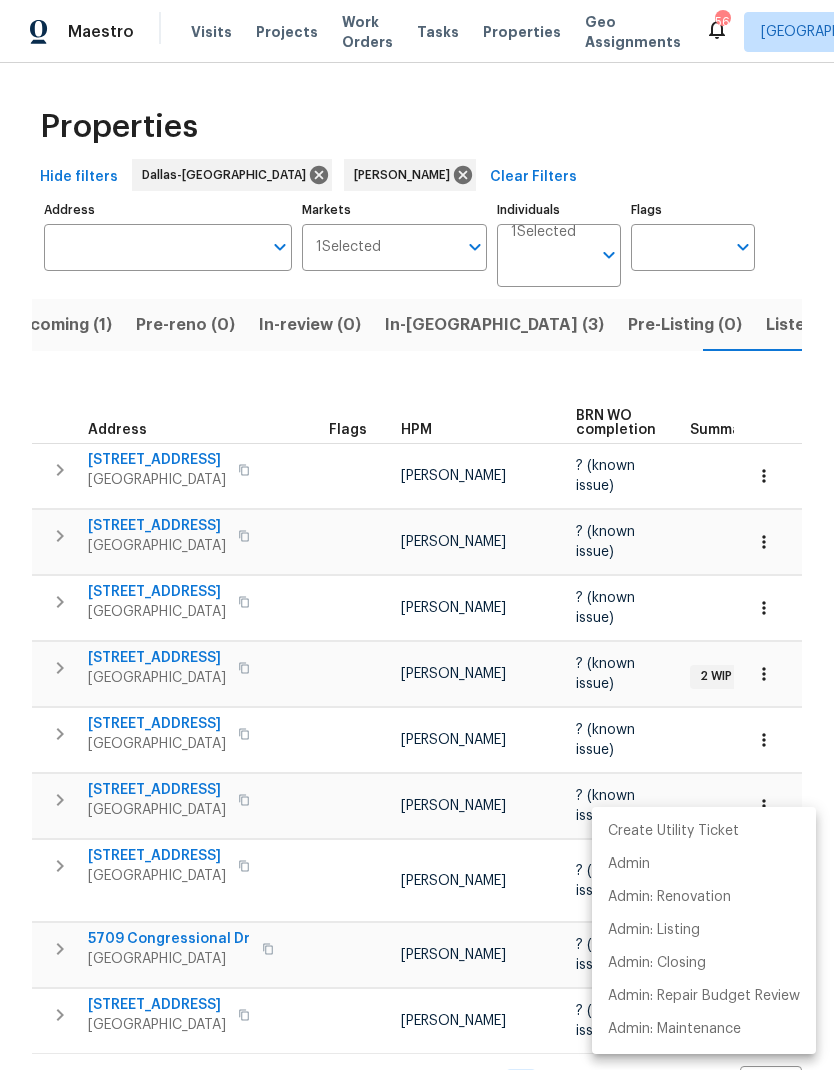 click at bounding box center (417, 535) 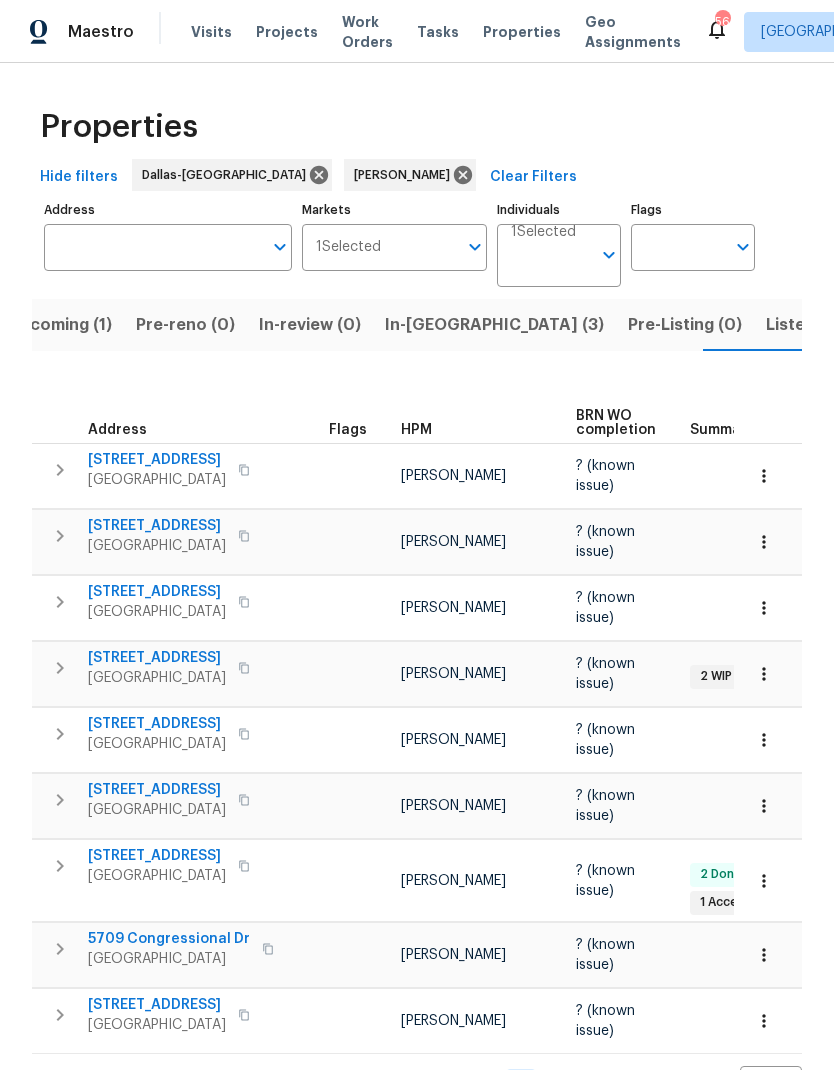 click at bounding box center [764, 542] 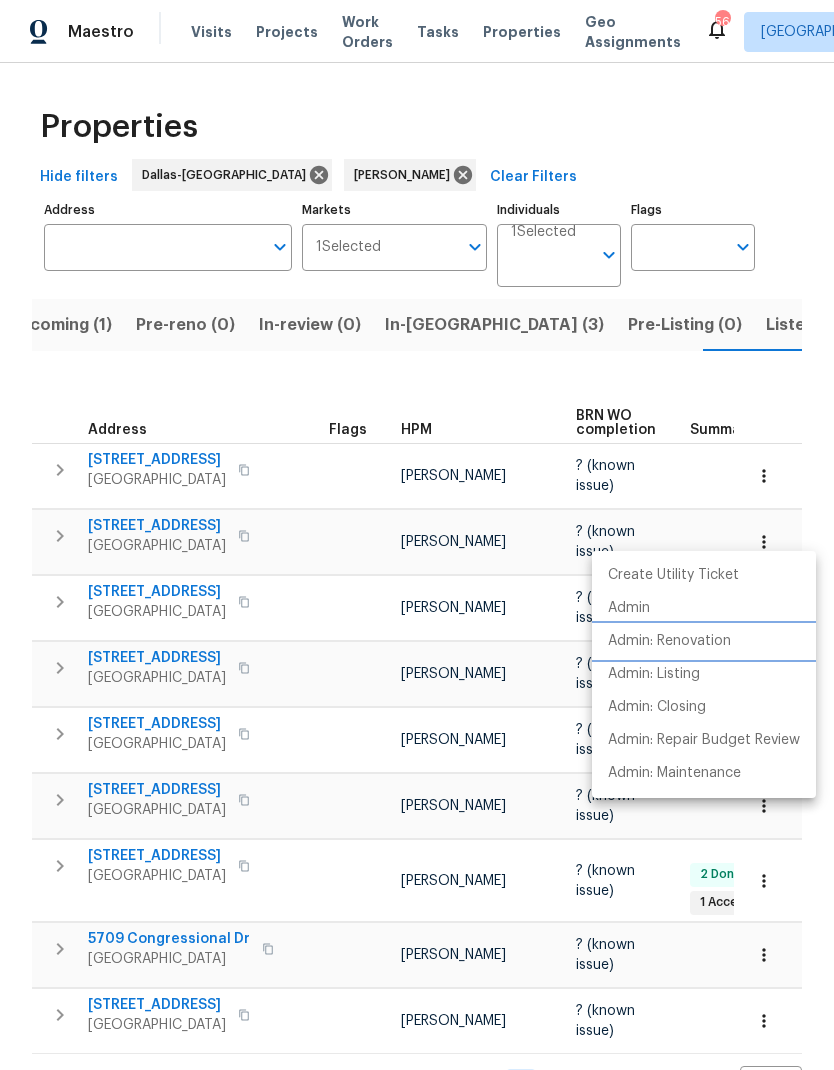 click on "Admin: Renovation" at bounding box center [669, 641] 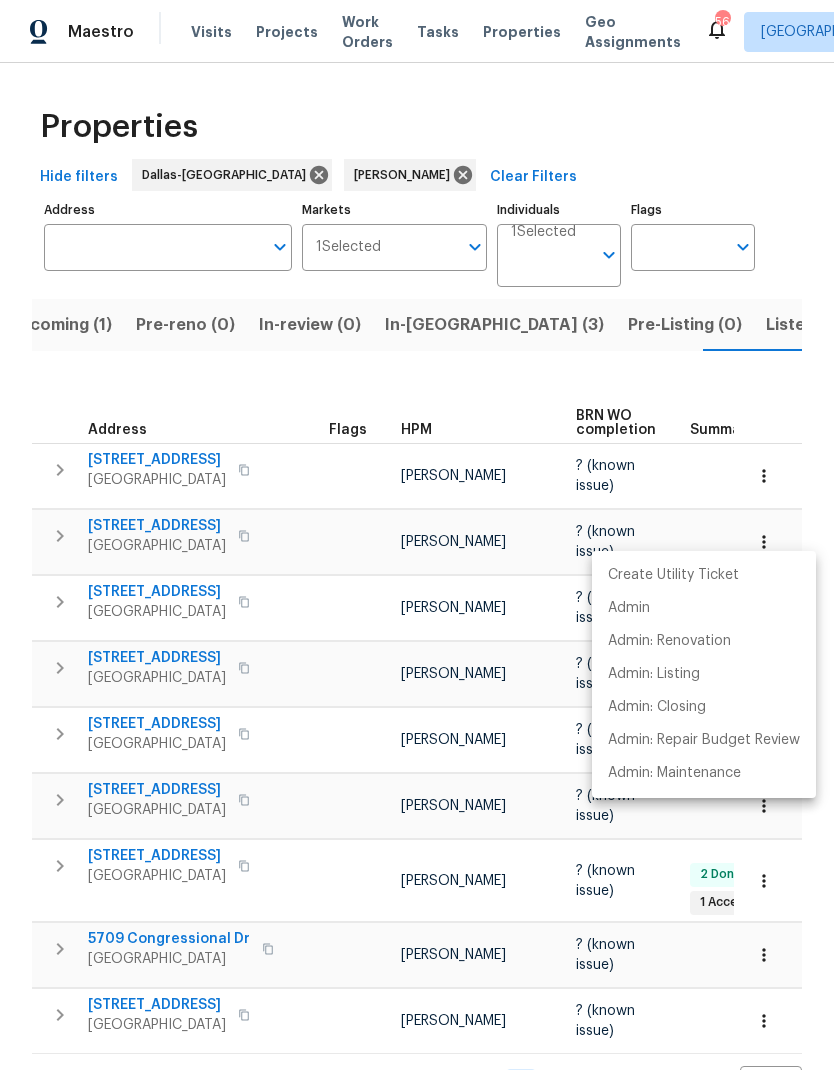 click at bounding box center (417, 535) 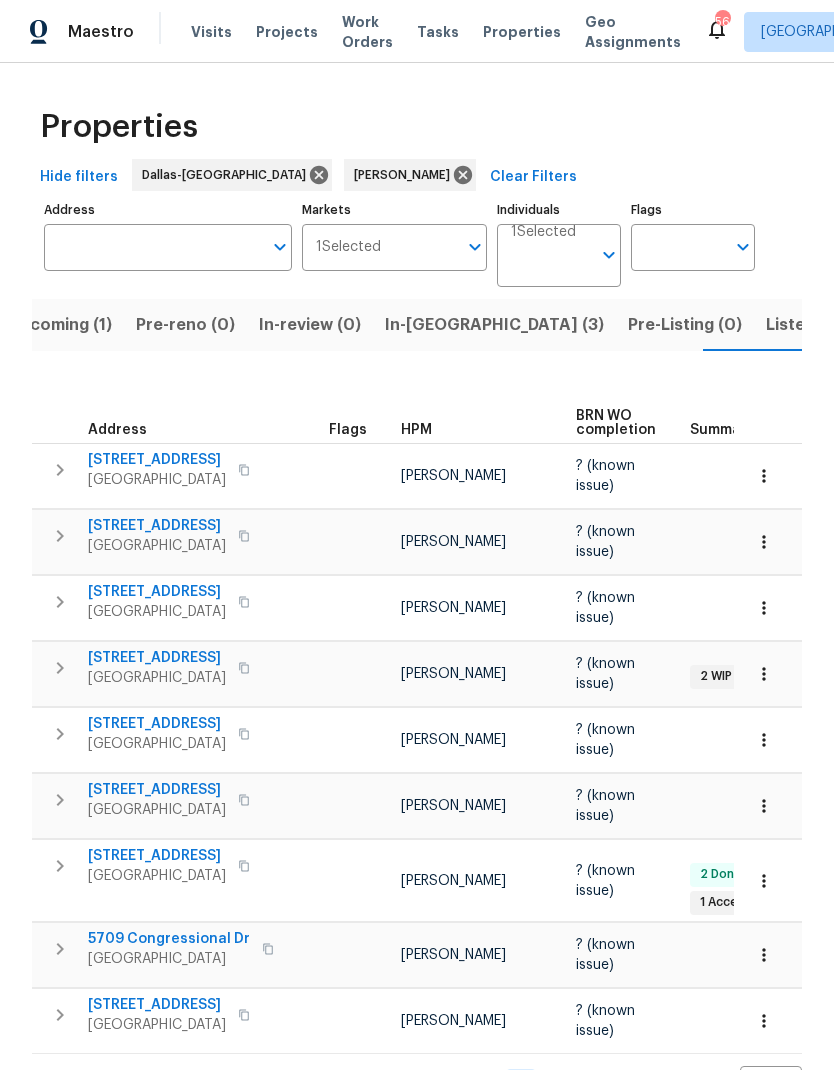 click on "In-reno (3)" at bounding box center (494, 325) 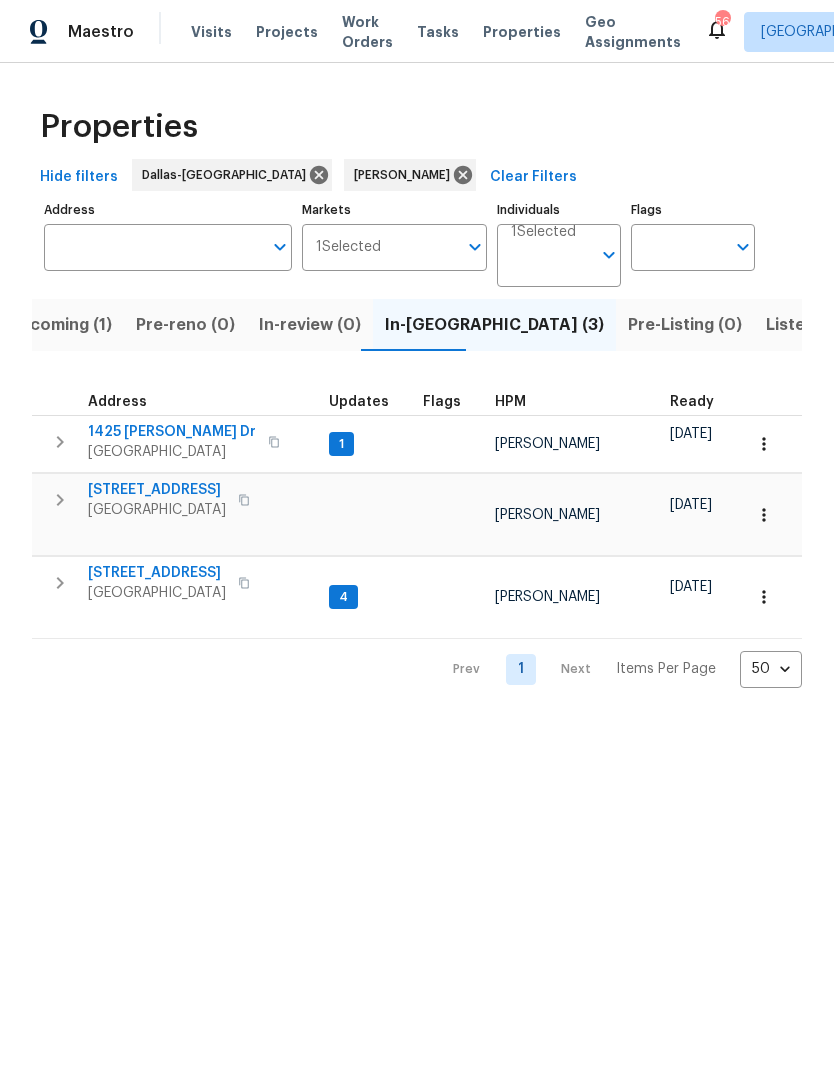 click 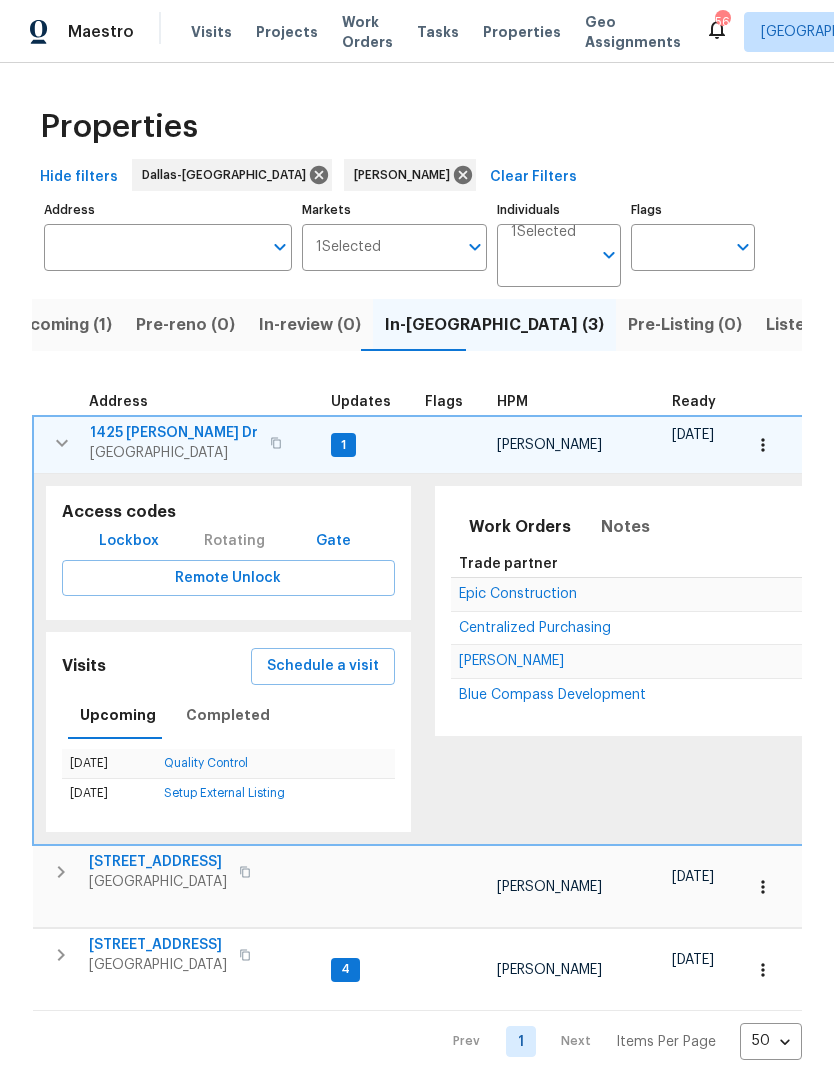 click on "Schedule a visit" at bounding box center [323, 666] 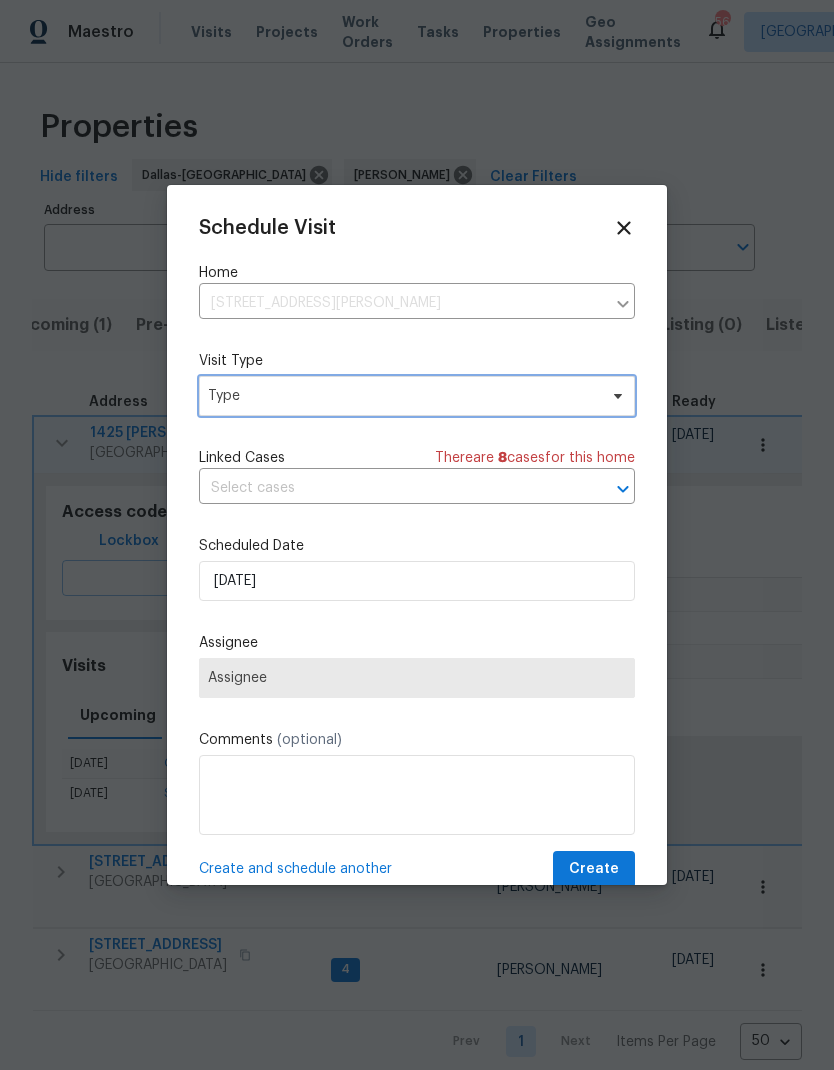 click on "Type" at bounding box center (417, 396) 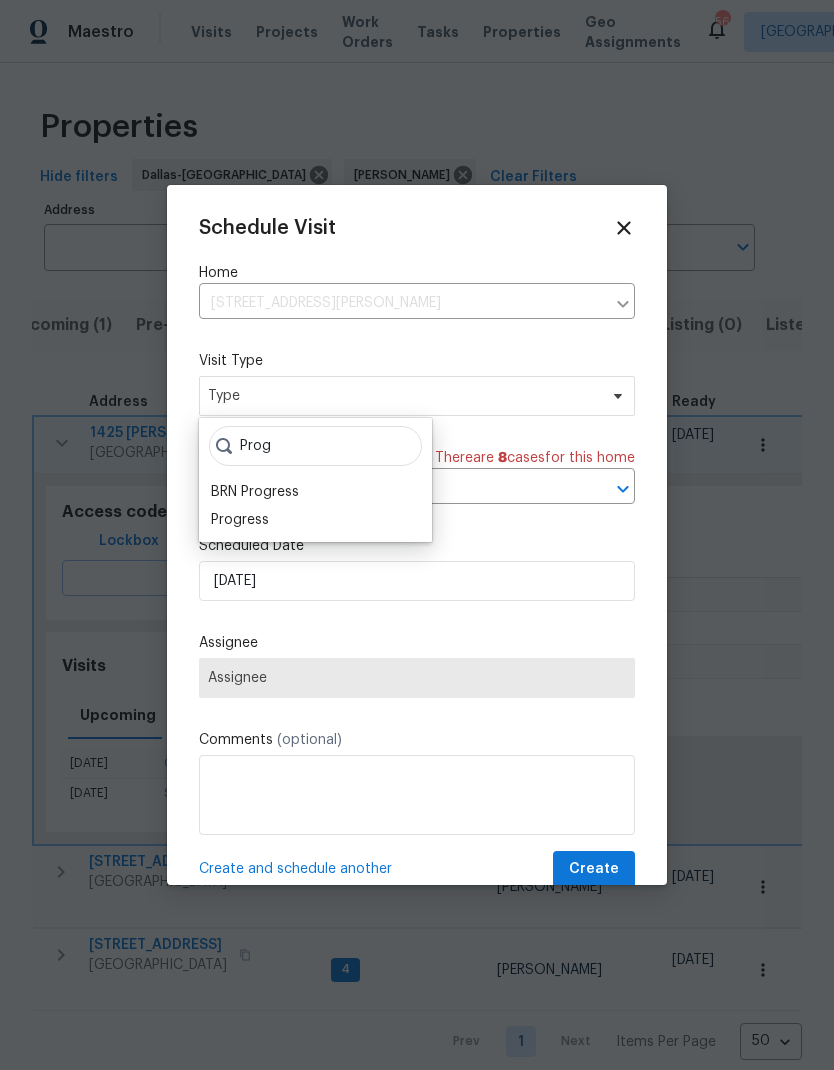 type on "Prog" 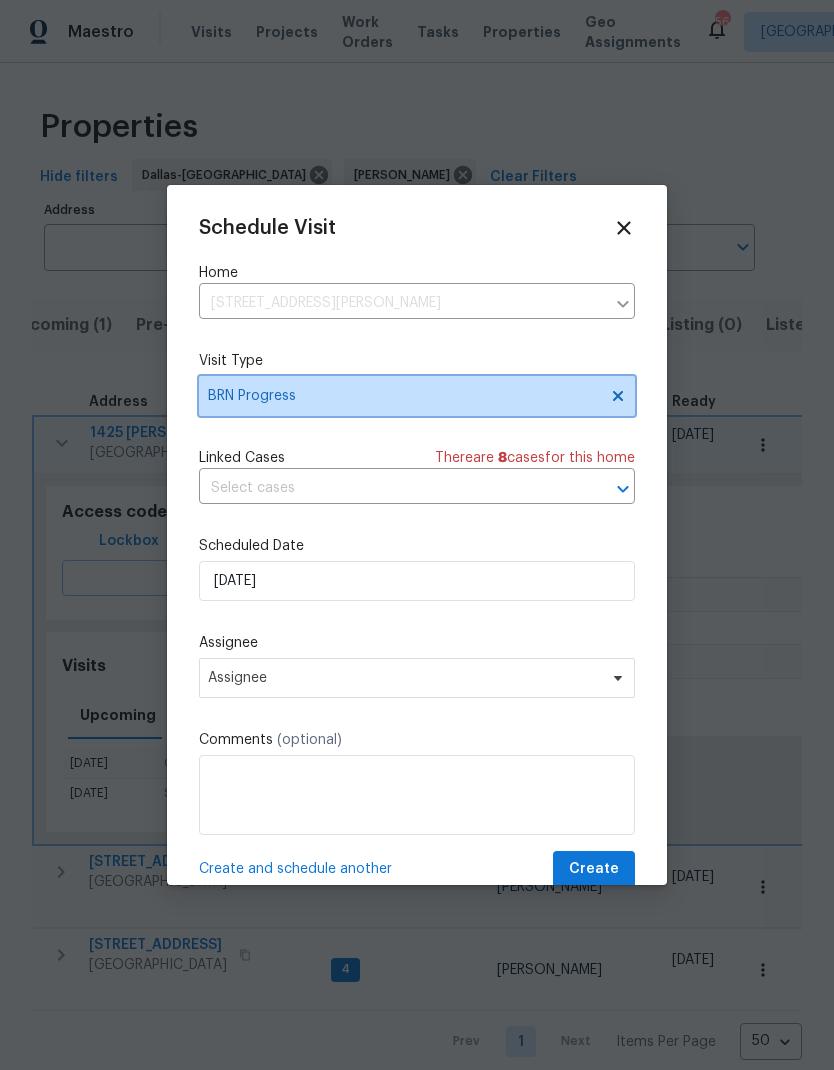 click on "BRN Progress" at bounding box center (417, 396) 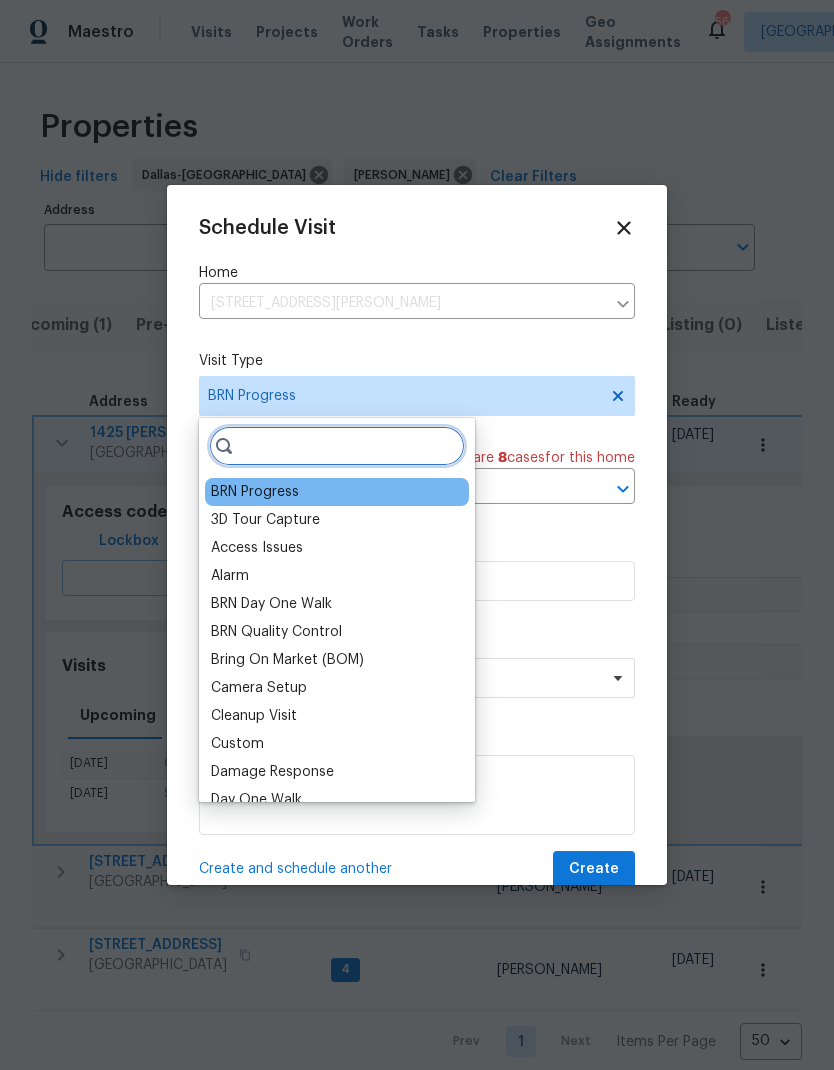 click at bounding box center (337, 446) 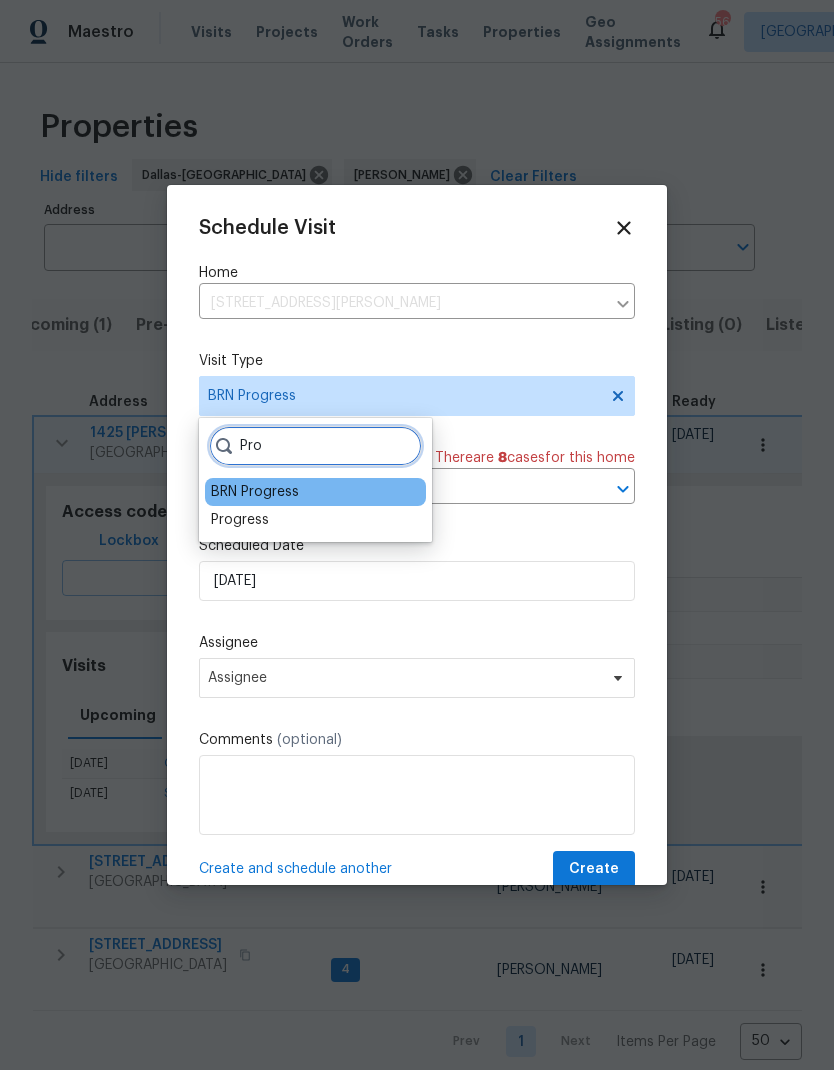 type on "Pro" 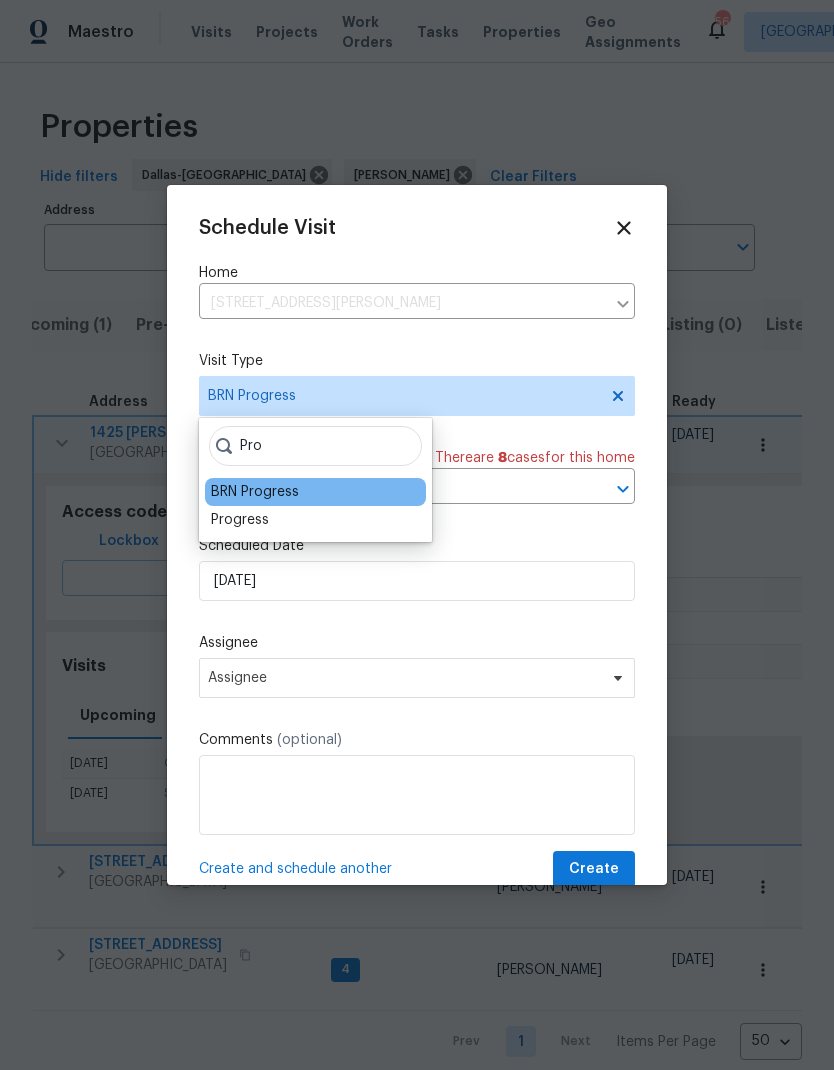 click on "Progress" at bounding box center [240, 520] 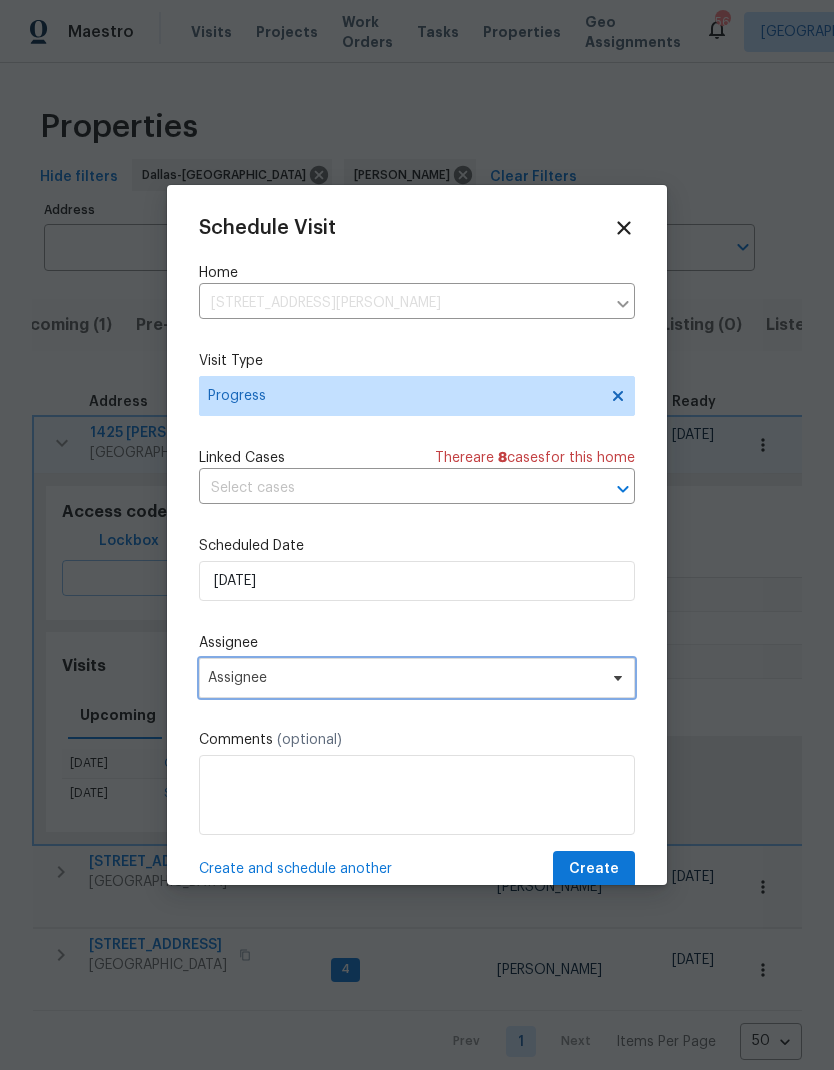 click on "Assignee" at bounding box center (404, 678) 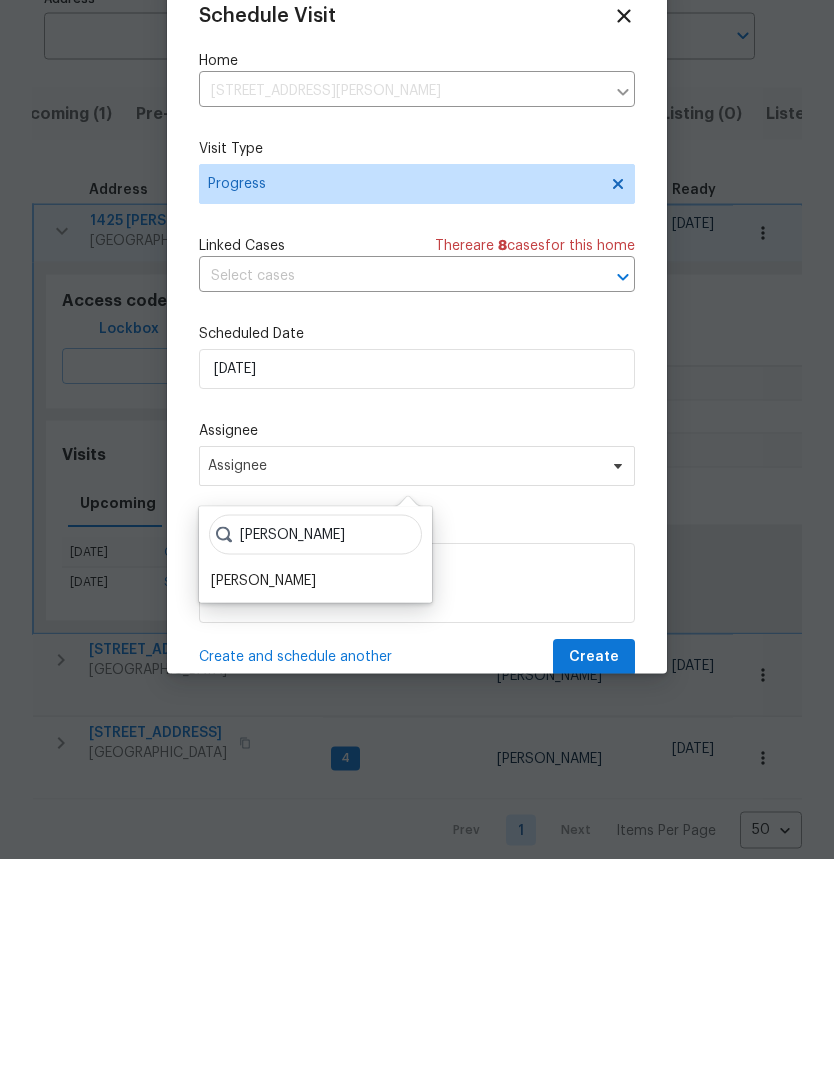 type on "Todd" 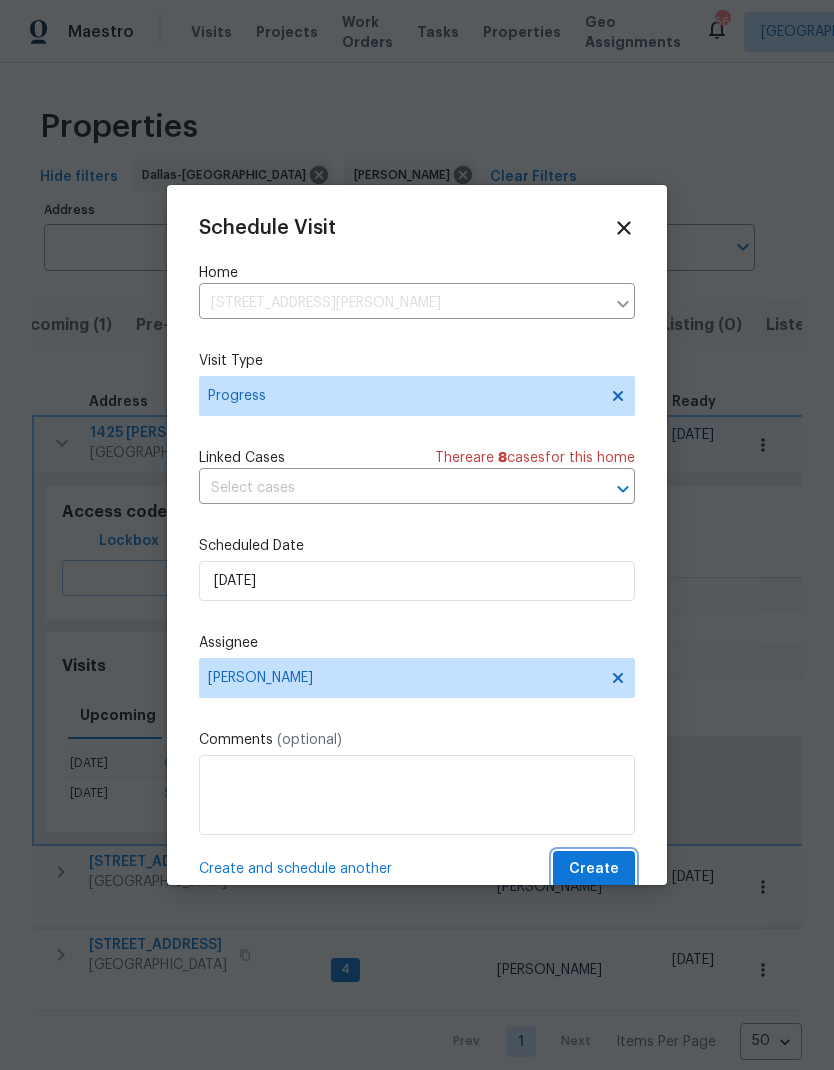 click on "Create" at bounding box center (594, 869) 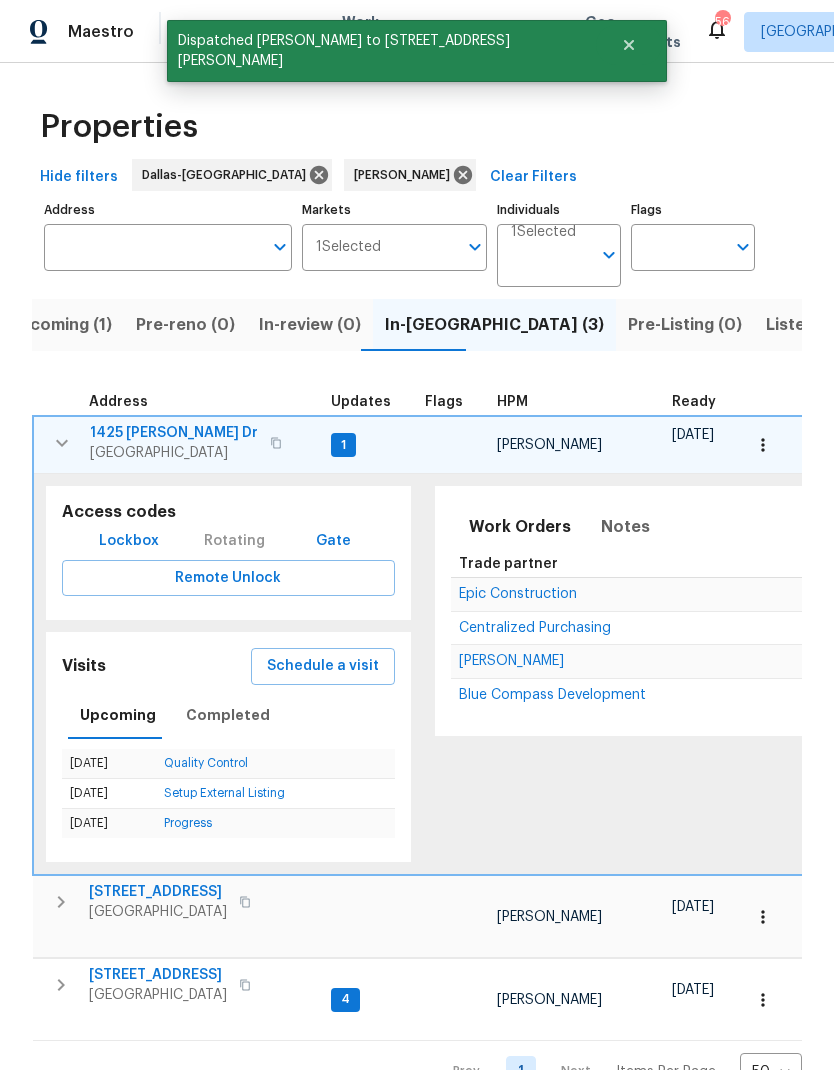 click at bounding box center [276, 443] 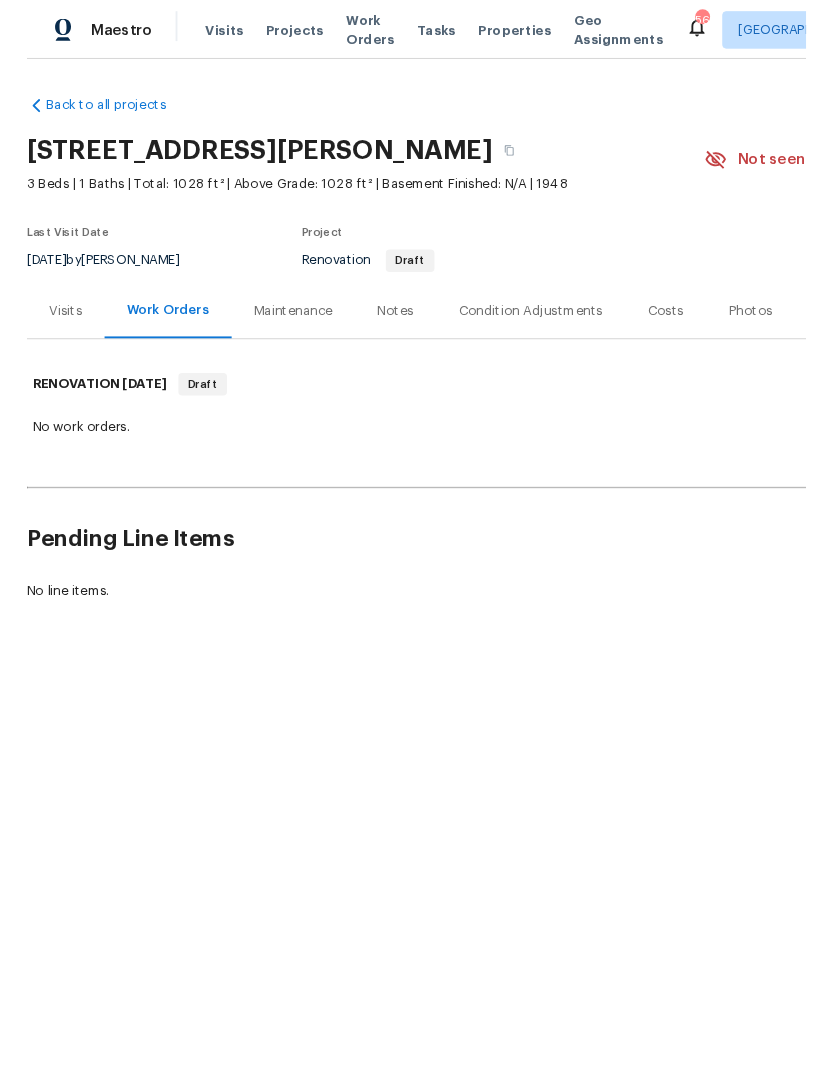 scroll, scrollTop: 0, scrollLeft: 0, axis: both 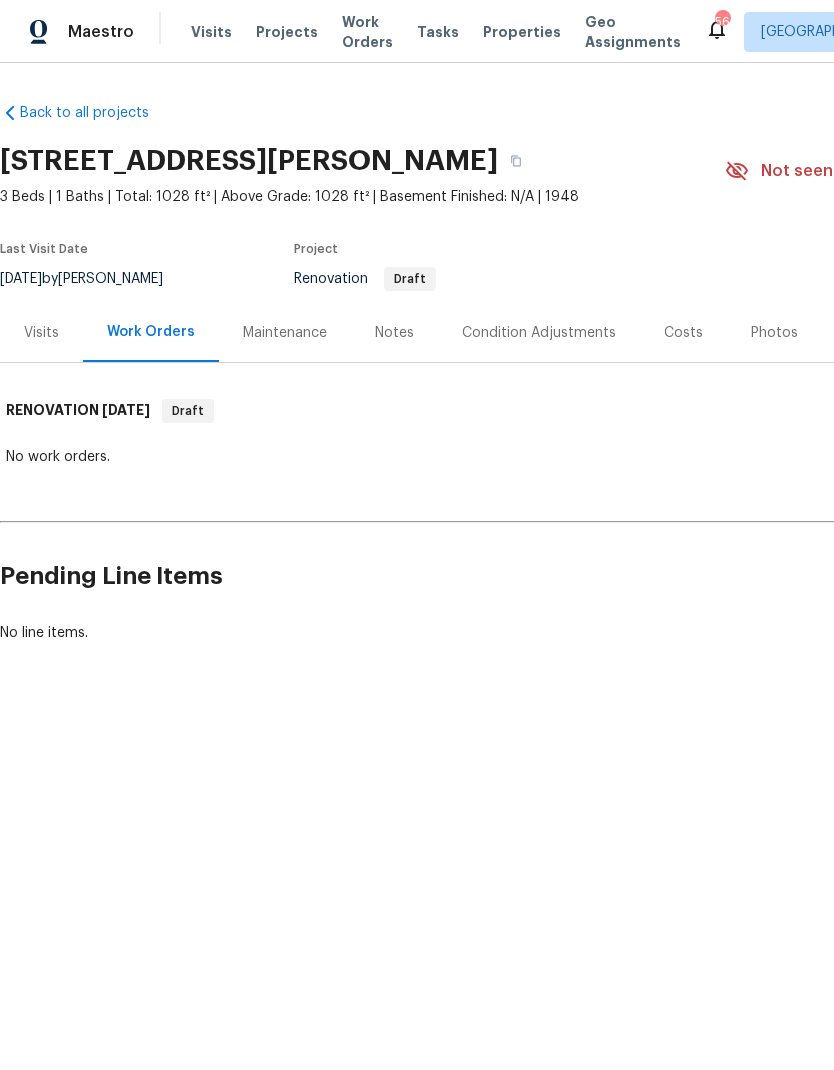 click on "Visits" at bounding box center [41, 332] 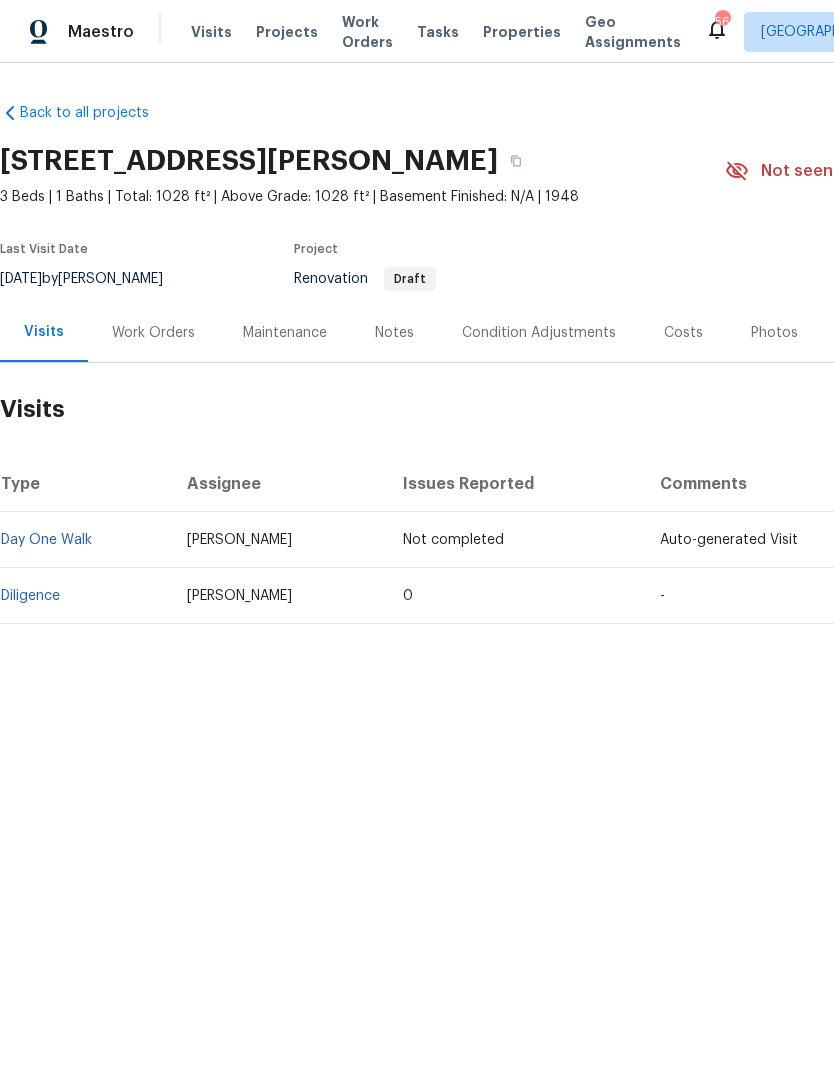 click on "Diligence" at bounding box center (30, 596) 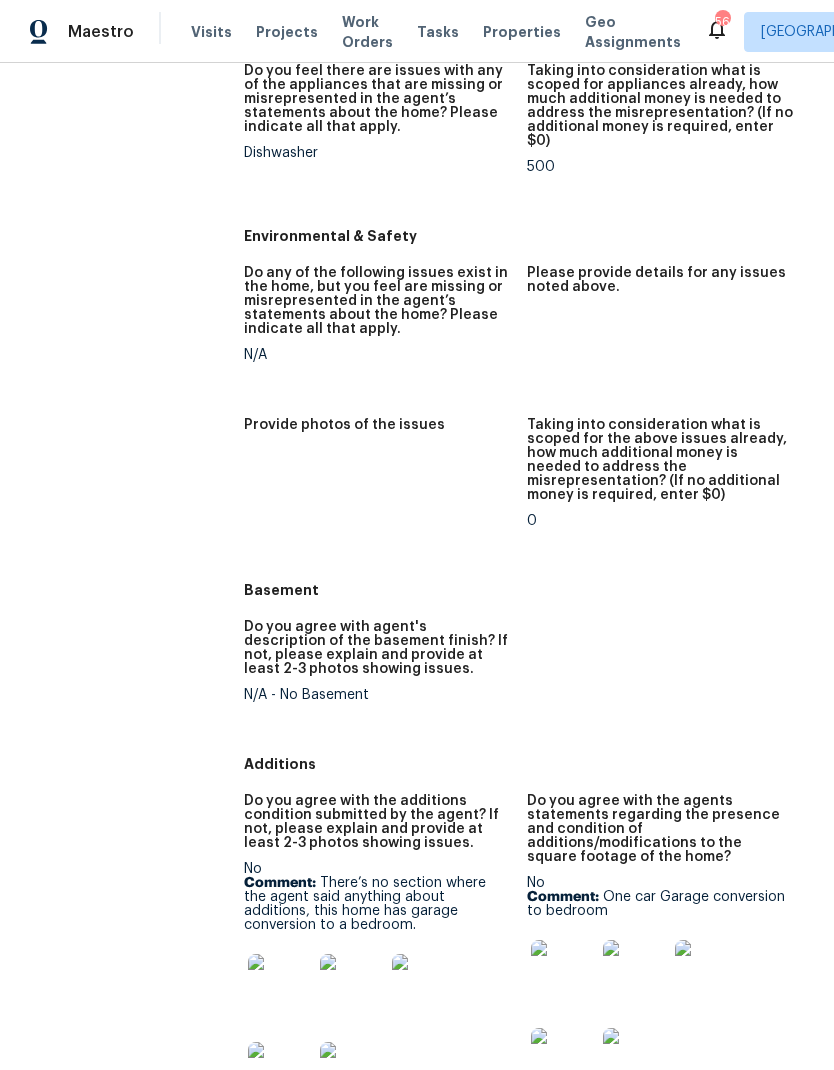scroll, scrollTop: 2454, scrollLeft: 0, axis: vertical 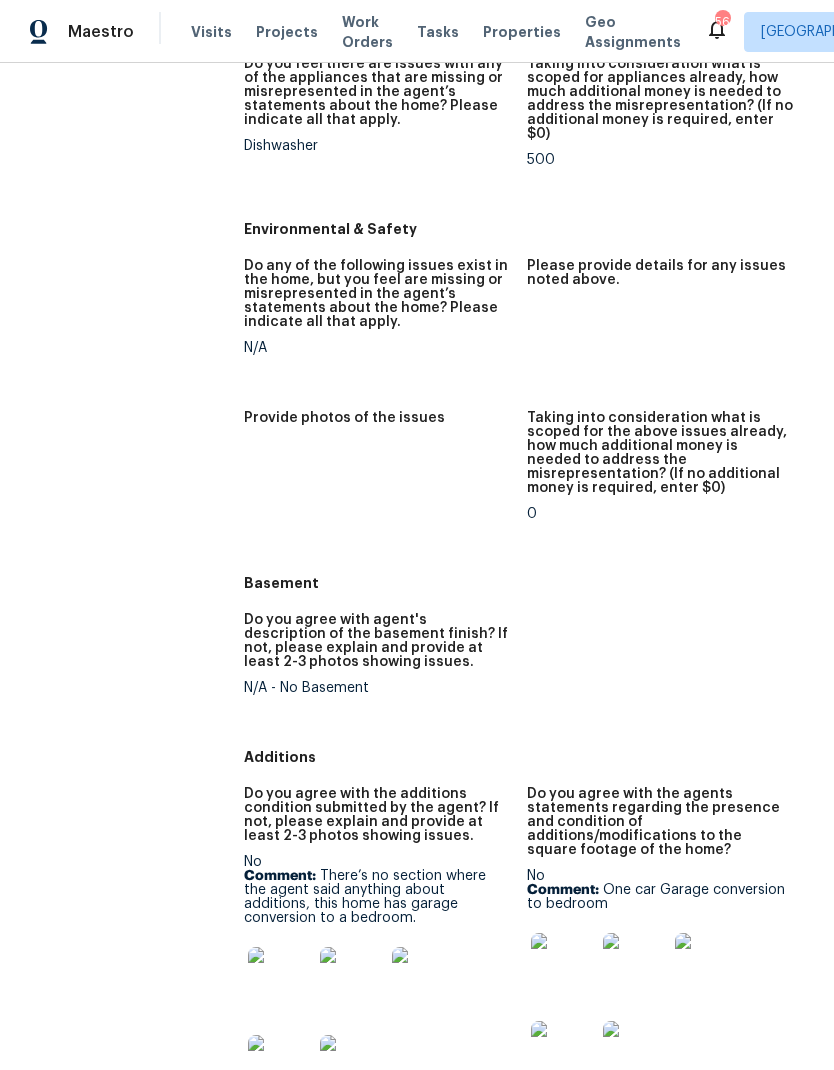 click at bounding box center [563, 965] 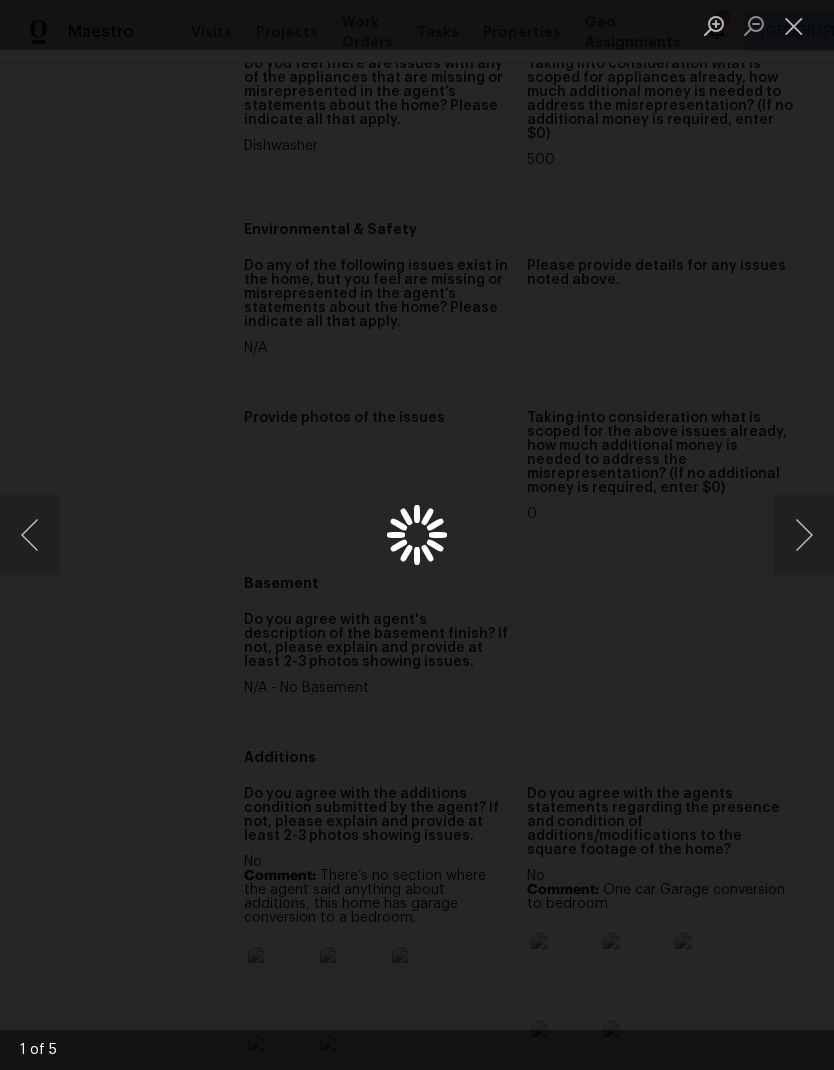 click at bounding box center (794, 25) 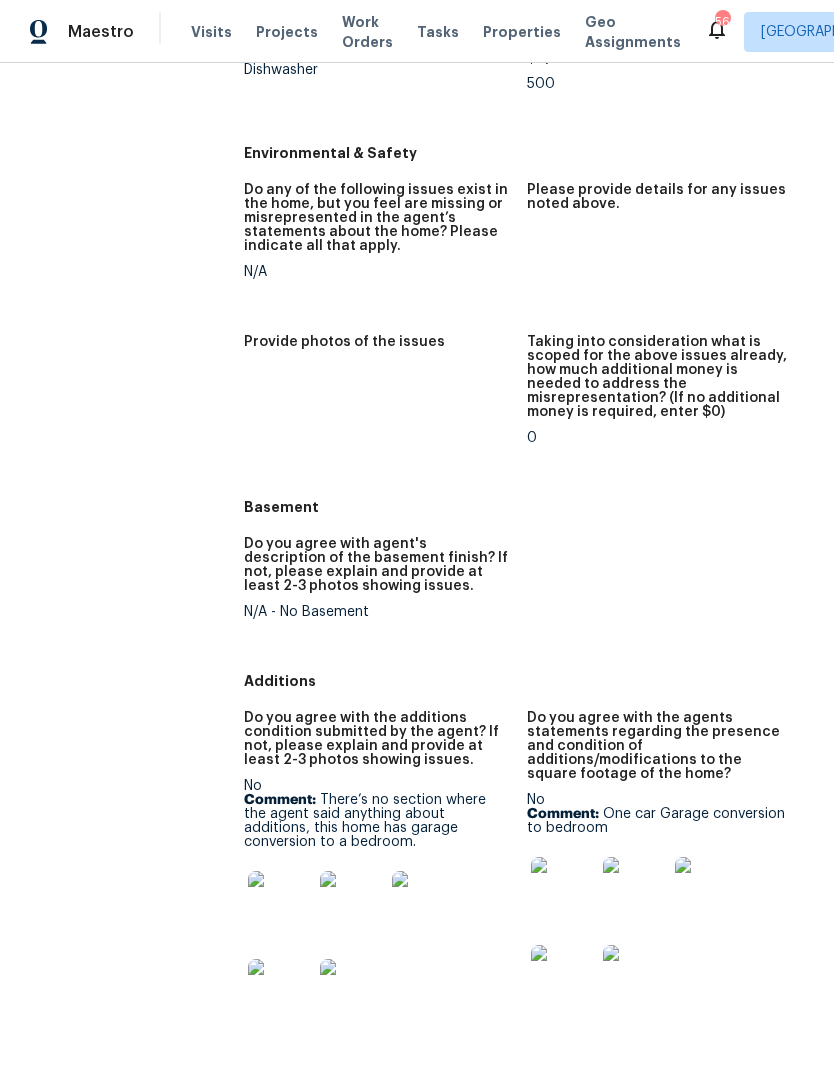 scroll, scrollTop: 2527, scrollLeft: 0, axis: vertical 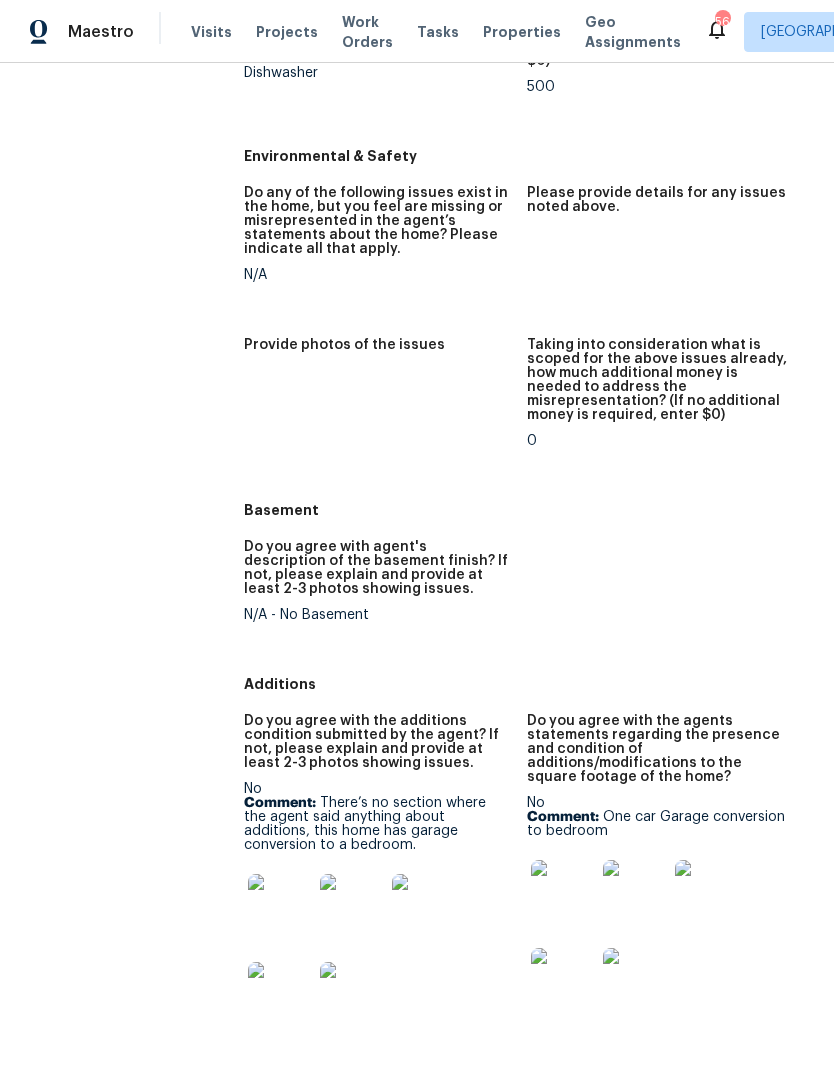 click at bounding box center [563, 980] 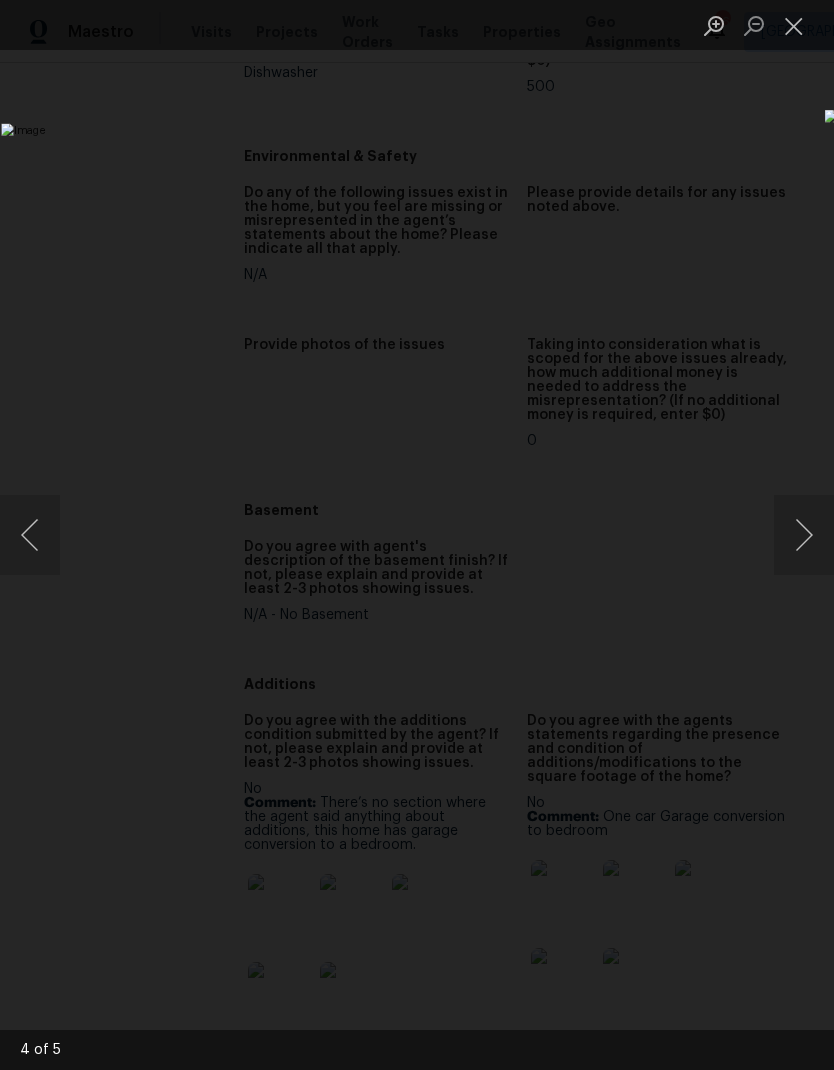 click at bounding box center (794, 25) 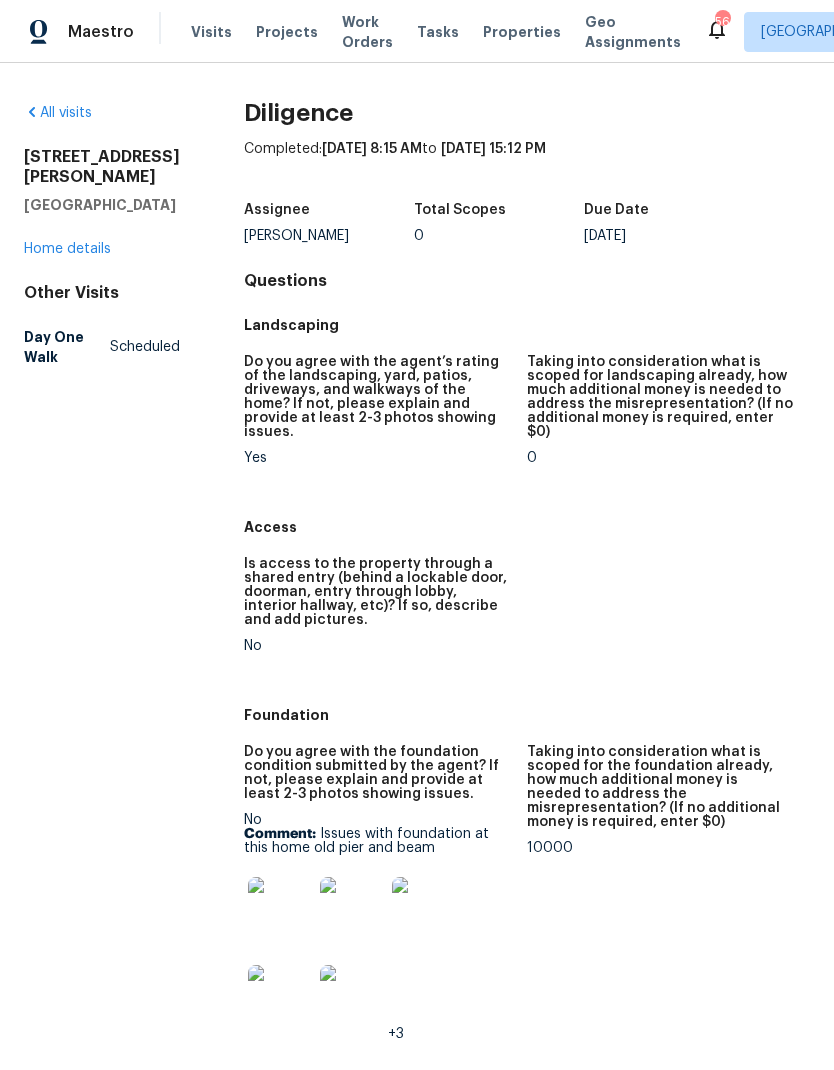 scroll, scrollTop: 0, scrollLeft: 0, axis: both 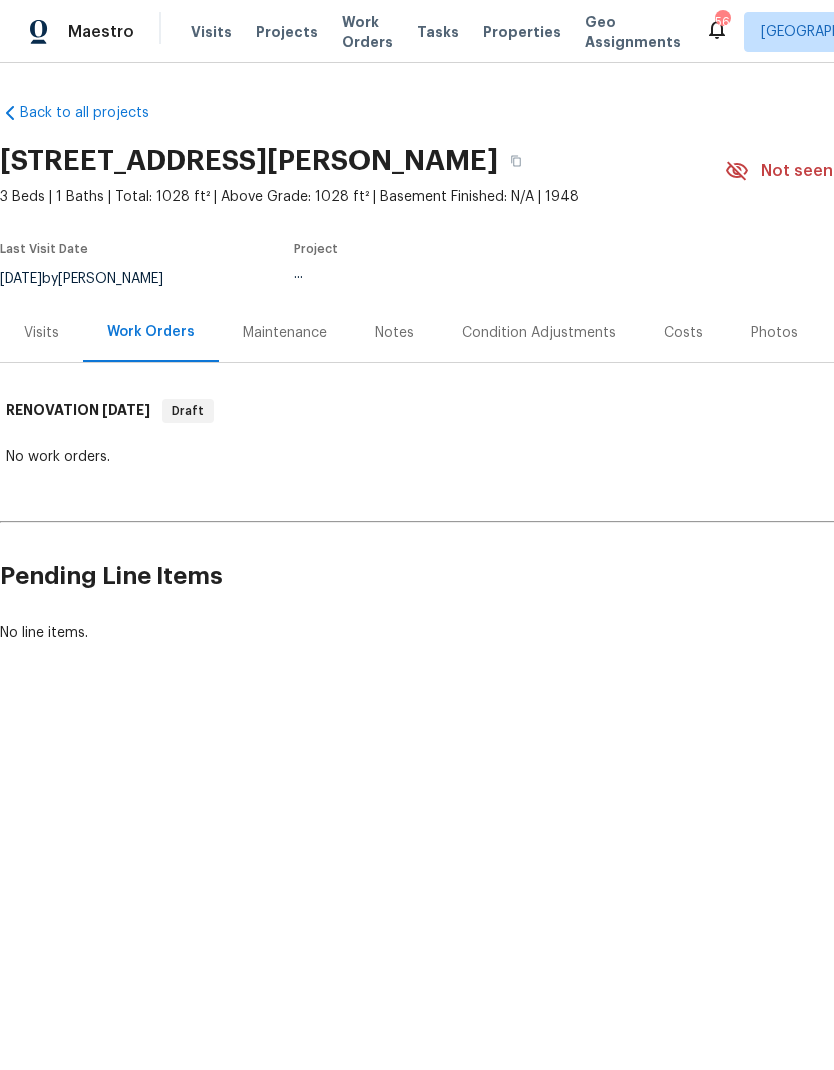 click on "Condition Adjustments" at bounding box center [539, 333] 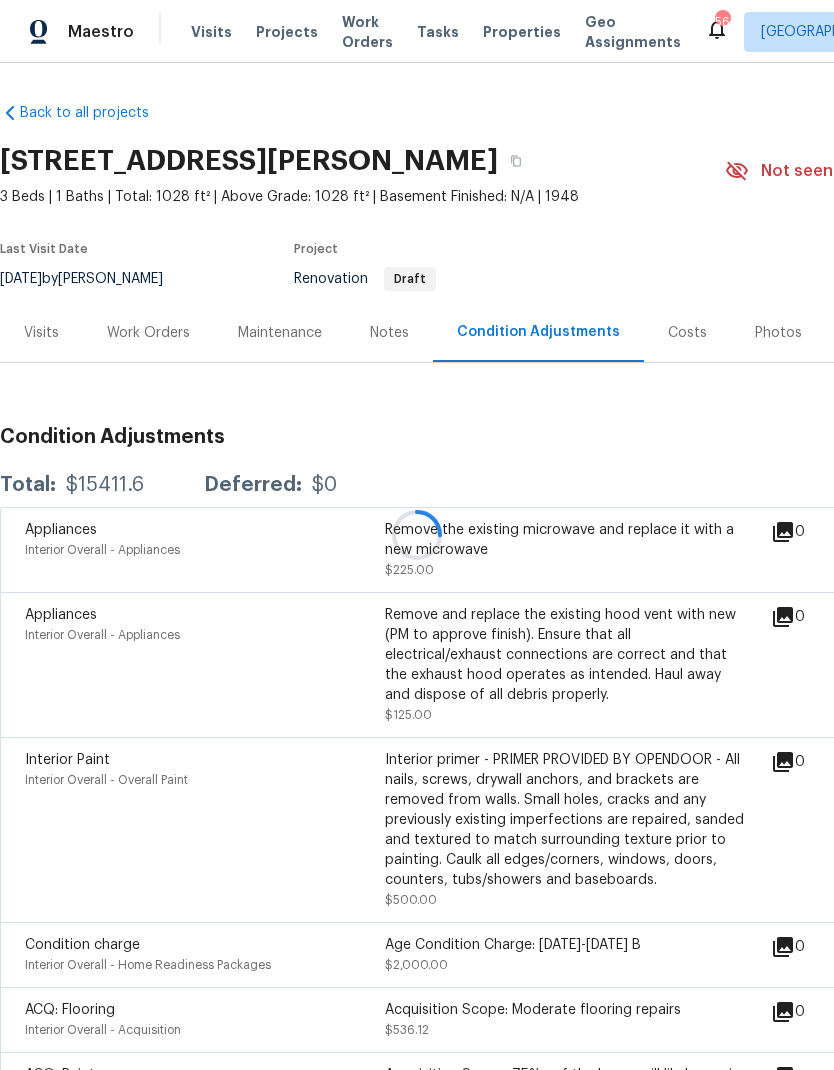 scroll, scrollTop: 80, scrollLeft: 0, axis: vertical 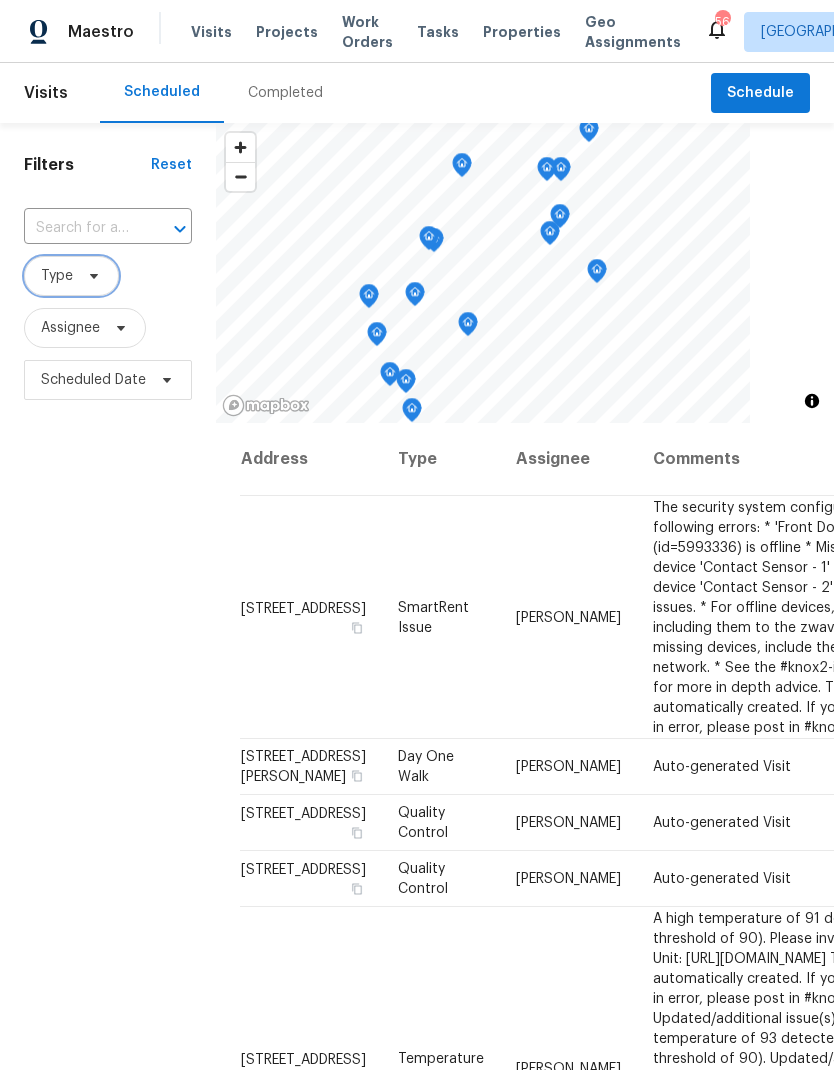 click on "Type" at bounding box center [71, 276] 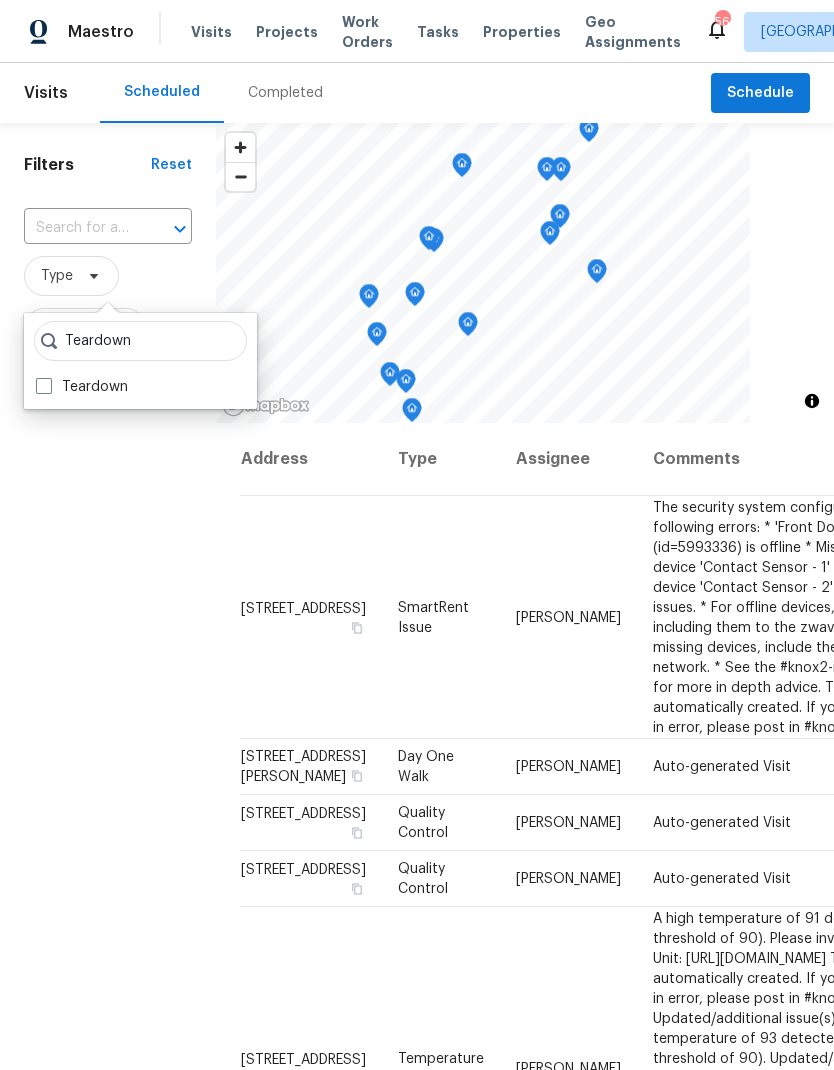 type on "Teardown" 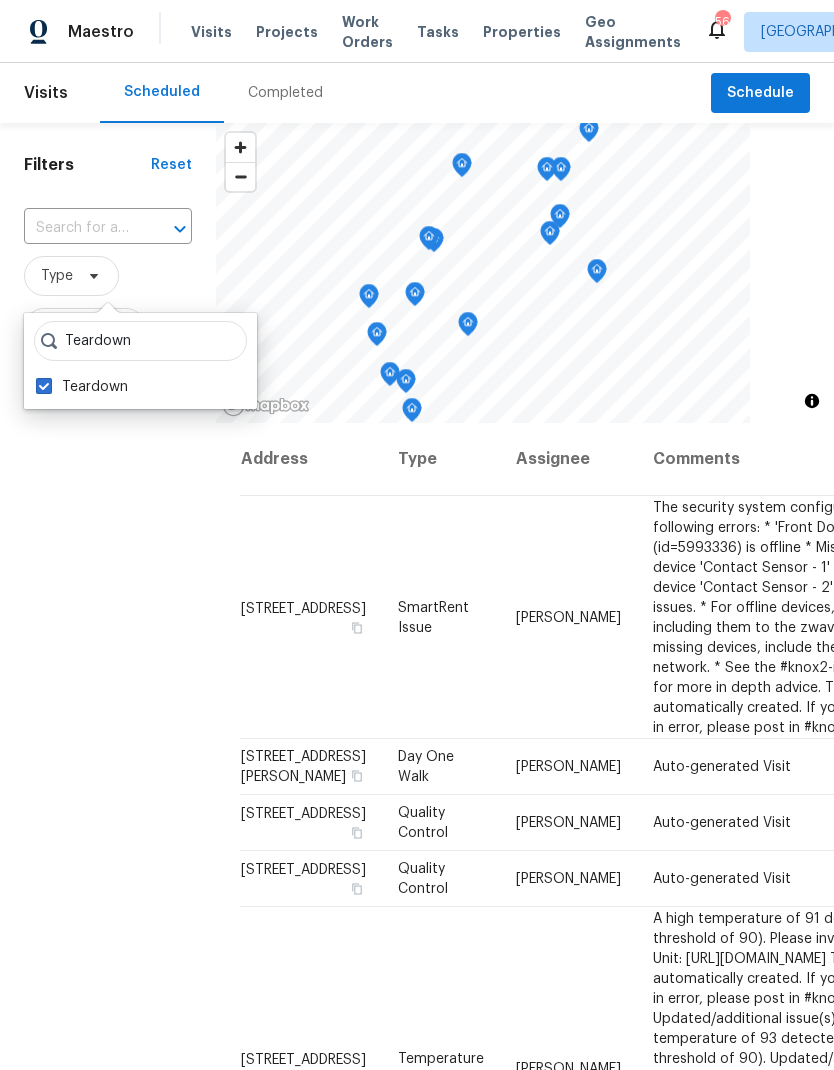 checkbox on "true" 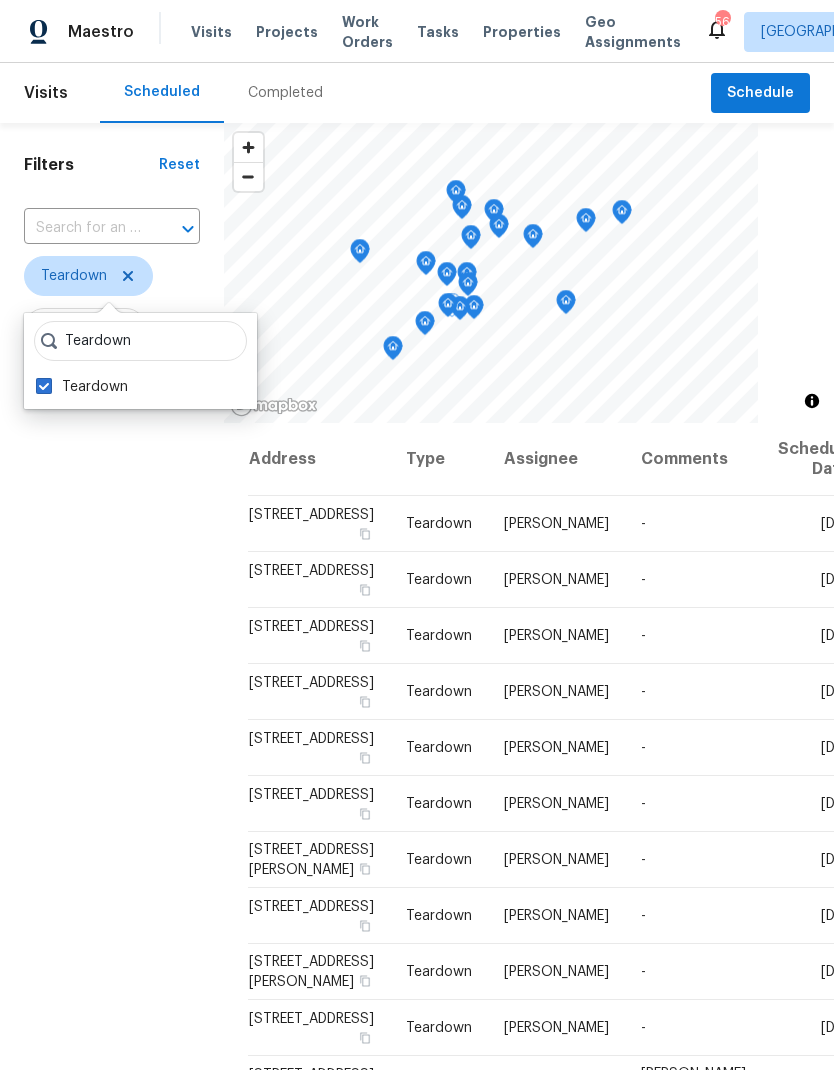 click 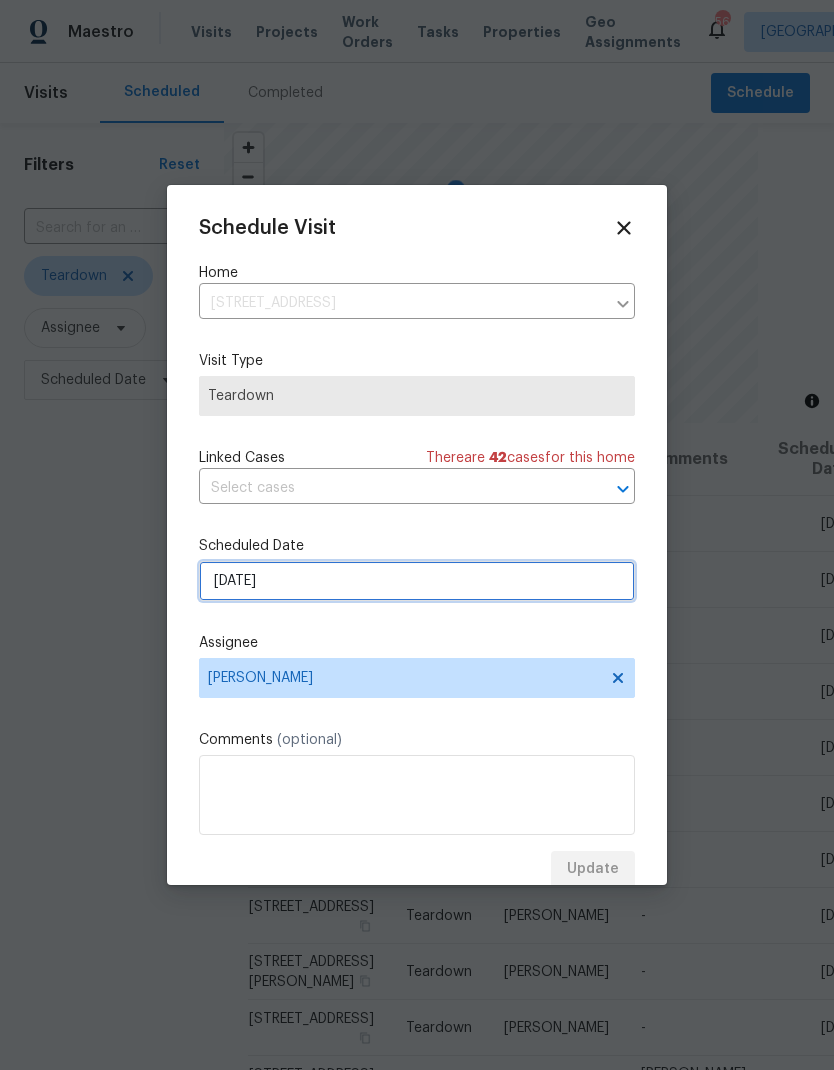 click on "[DATE]" at bounding box center [417, 581] 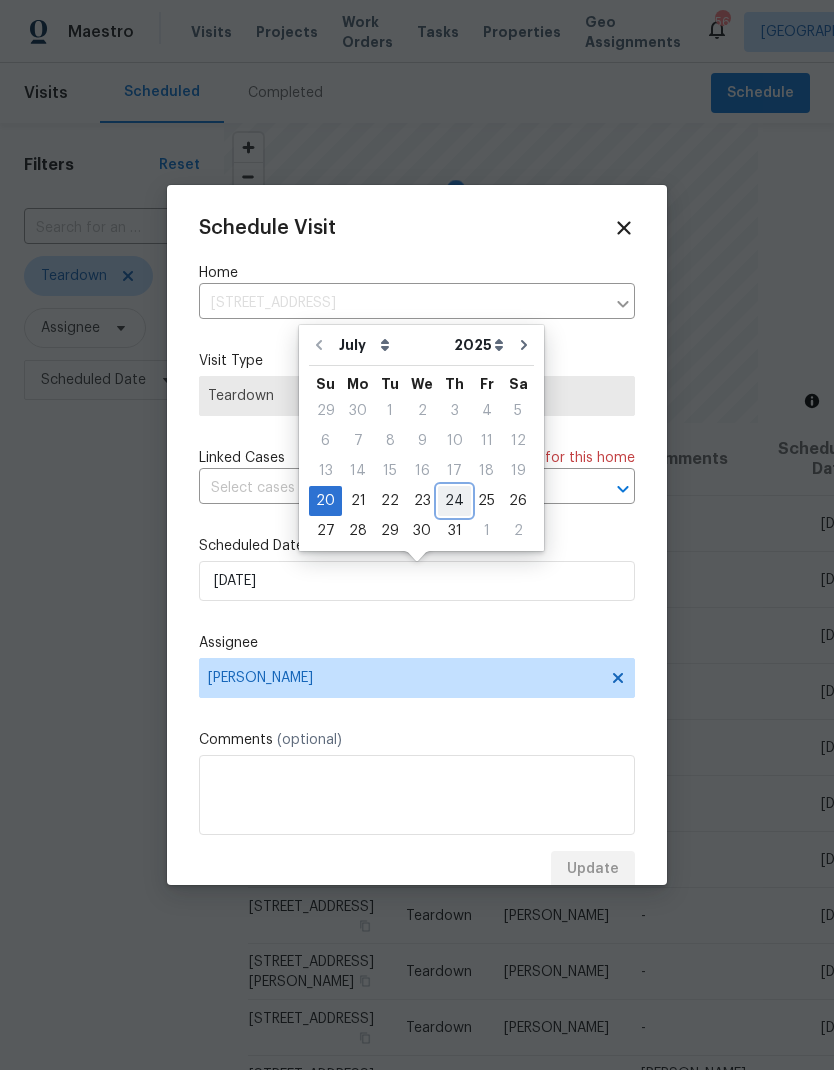 click on "24" at bounding box center [454, 501] 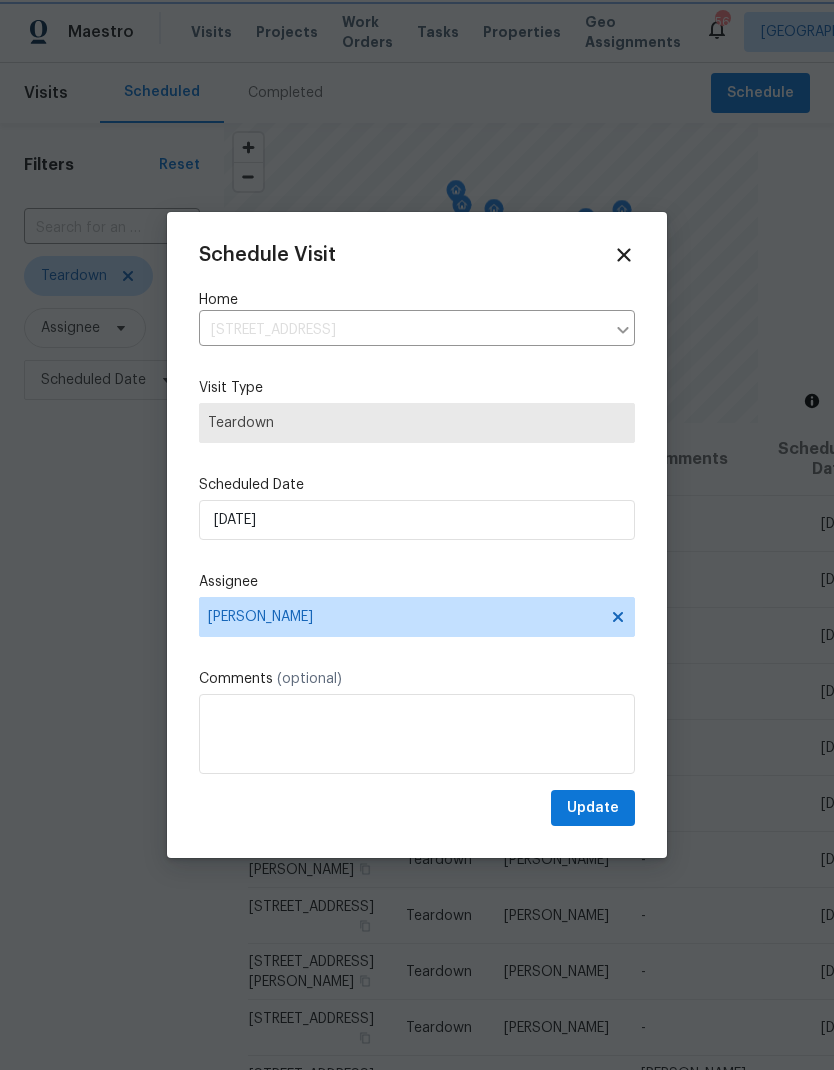 scroll, scrollTop: 39, scrollLeft: 0, axis: vertical 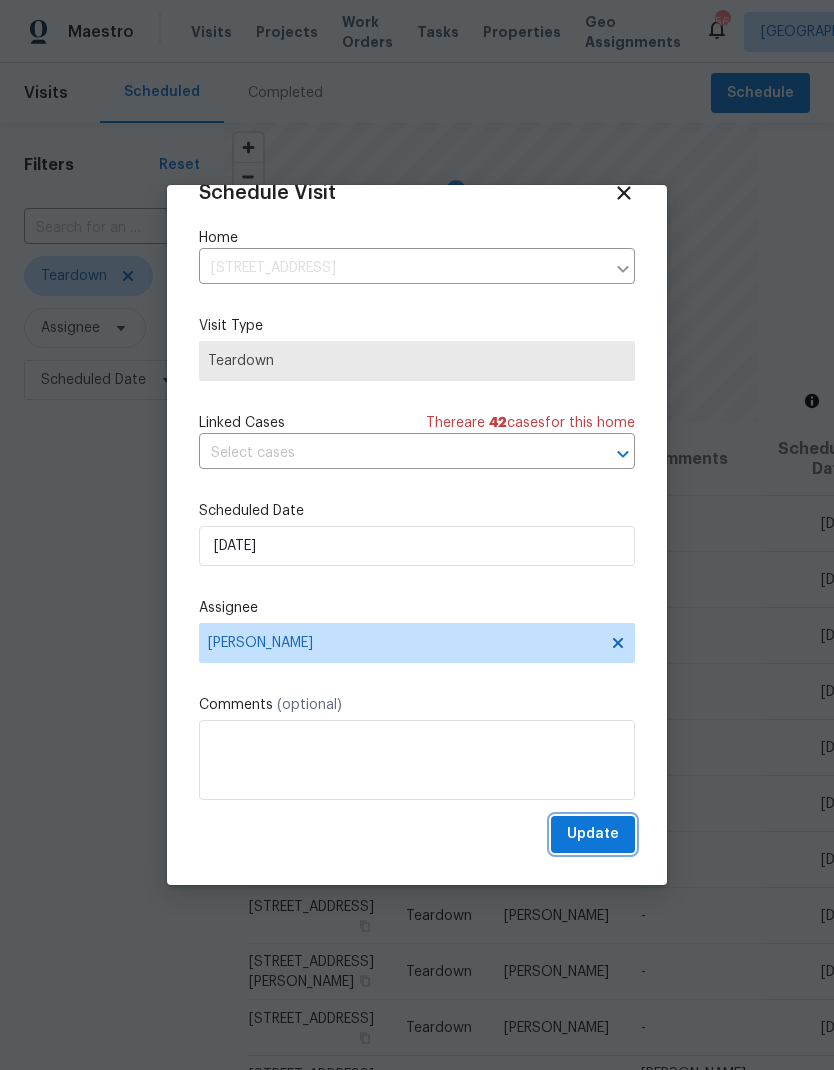 click on "Update" at bounding box center [593, 834] 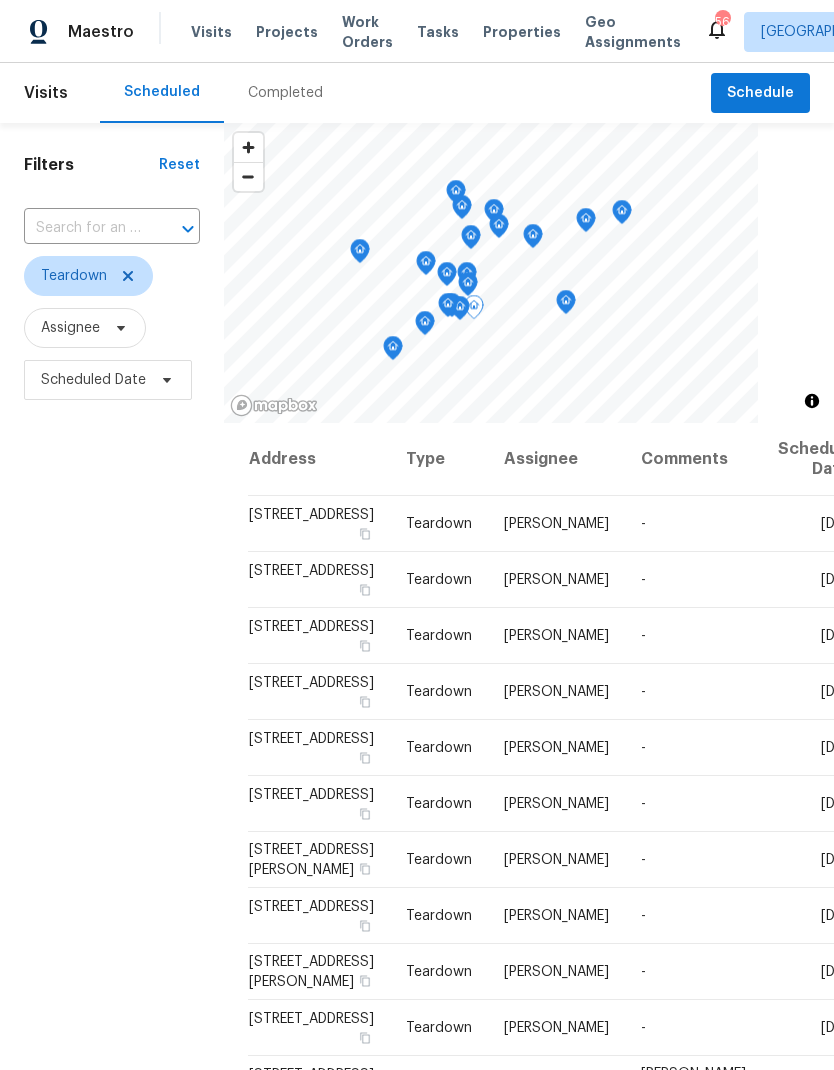 click 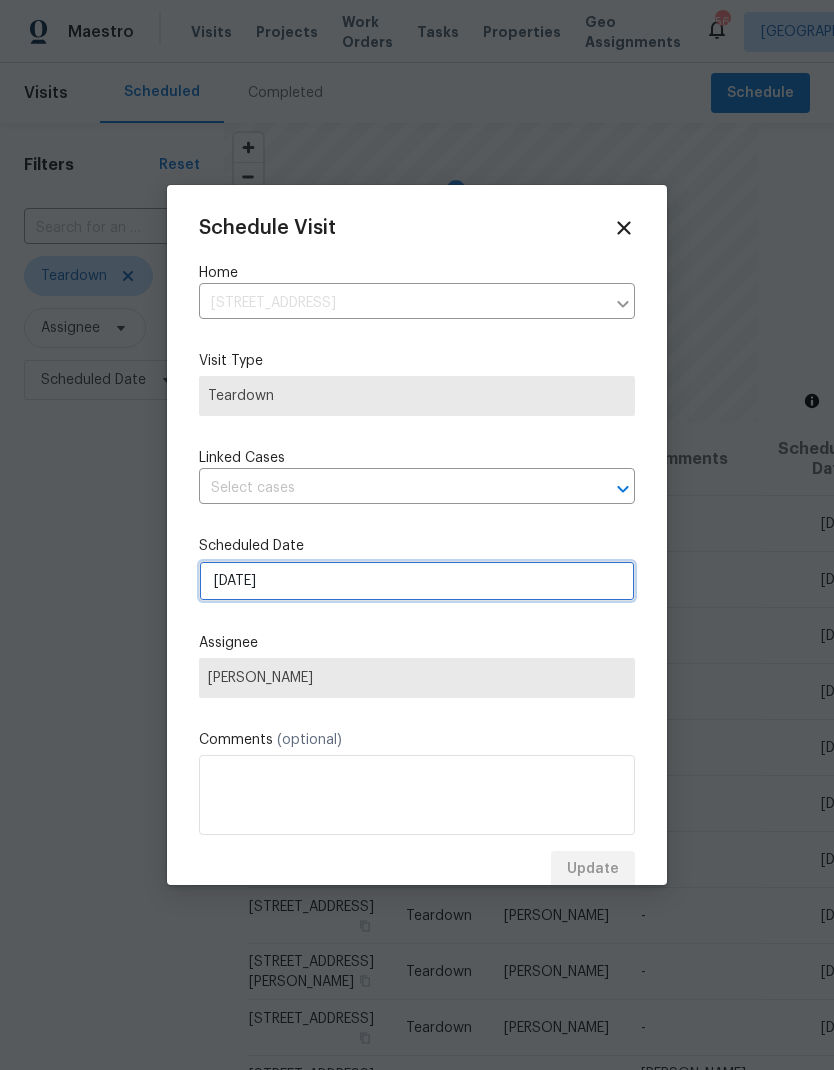 click on "[DATE]" at bounding box center (417, 581) 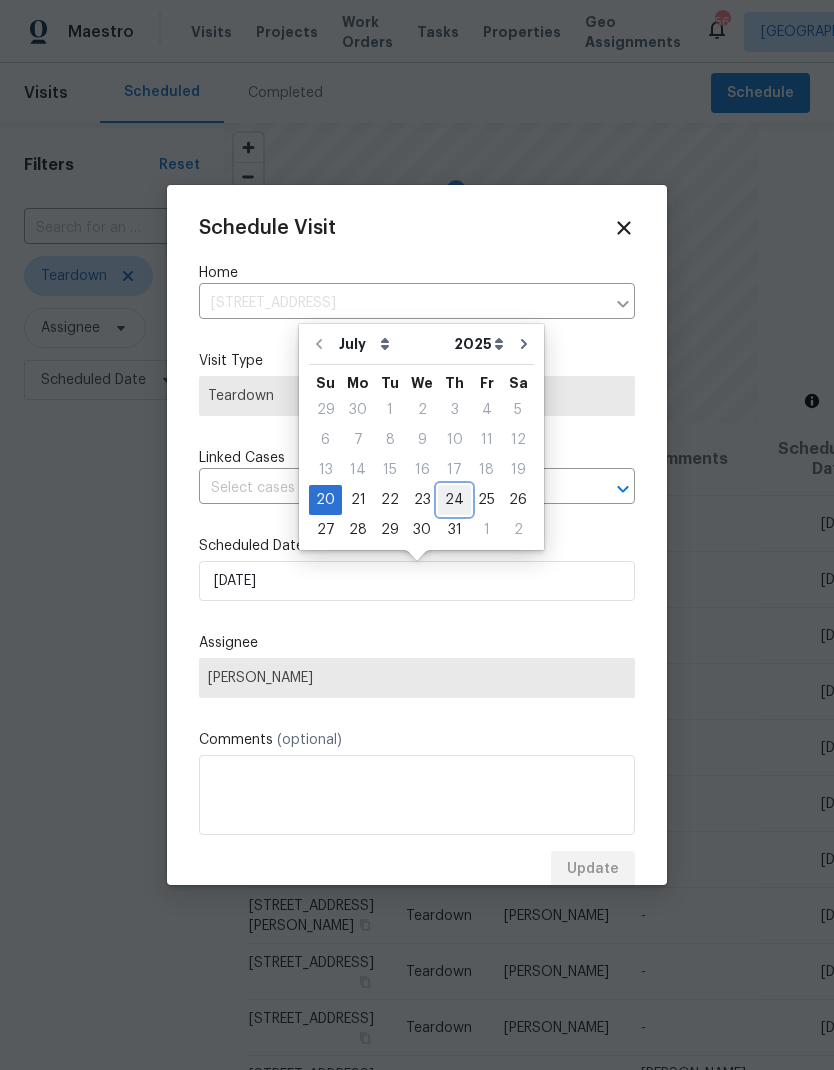 click on "24" at bounding box center (454, 500) 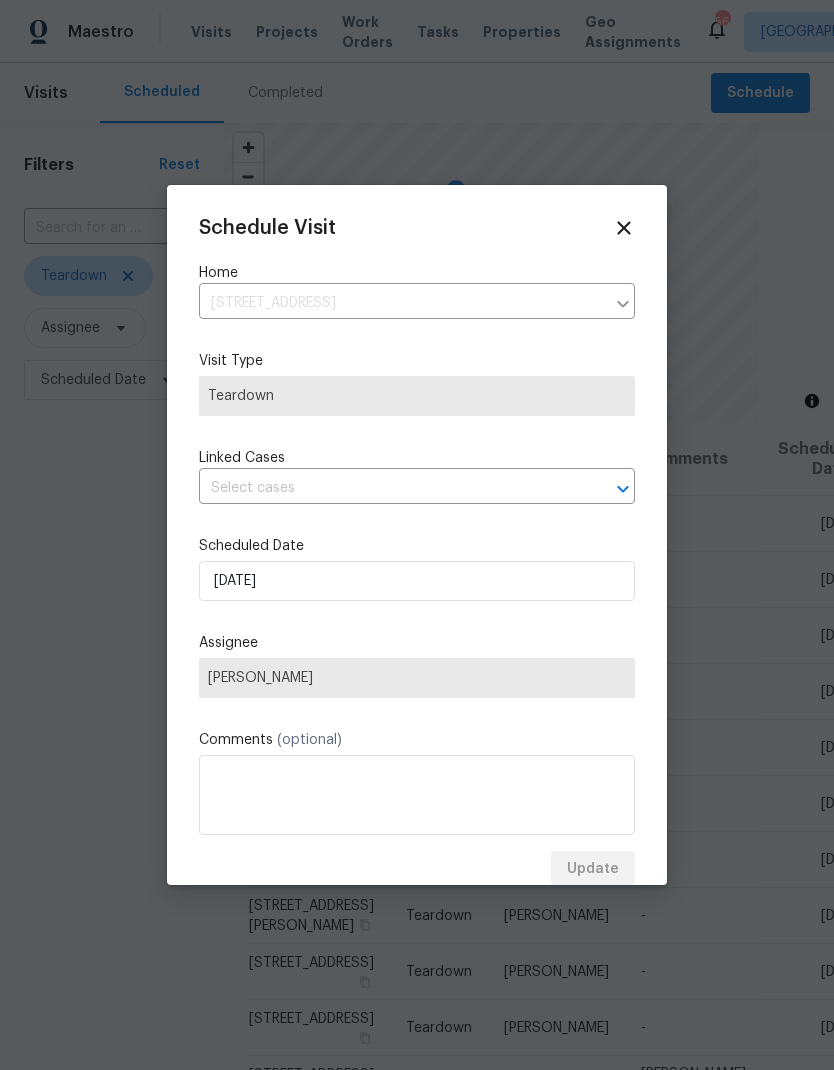 click on "Schedule Visit Home   1814 Independence Ct, Grand Prairie, TX 75052 ​ Visit Type   Teardown Linked Cases   ​ Scheduled Date   7/24/2025 Assignee   Todd Jorgenson Comments   (optional) Update" at bounding box center [417, 552] 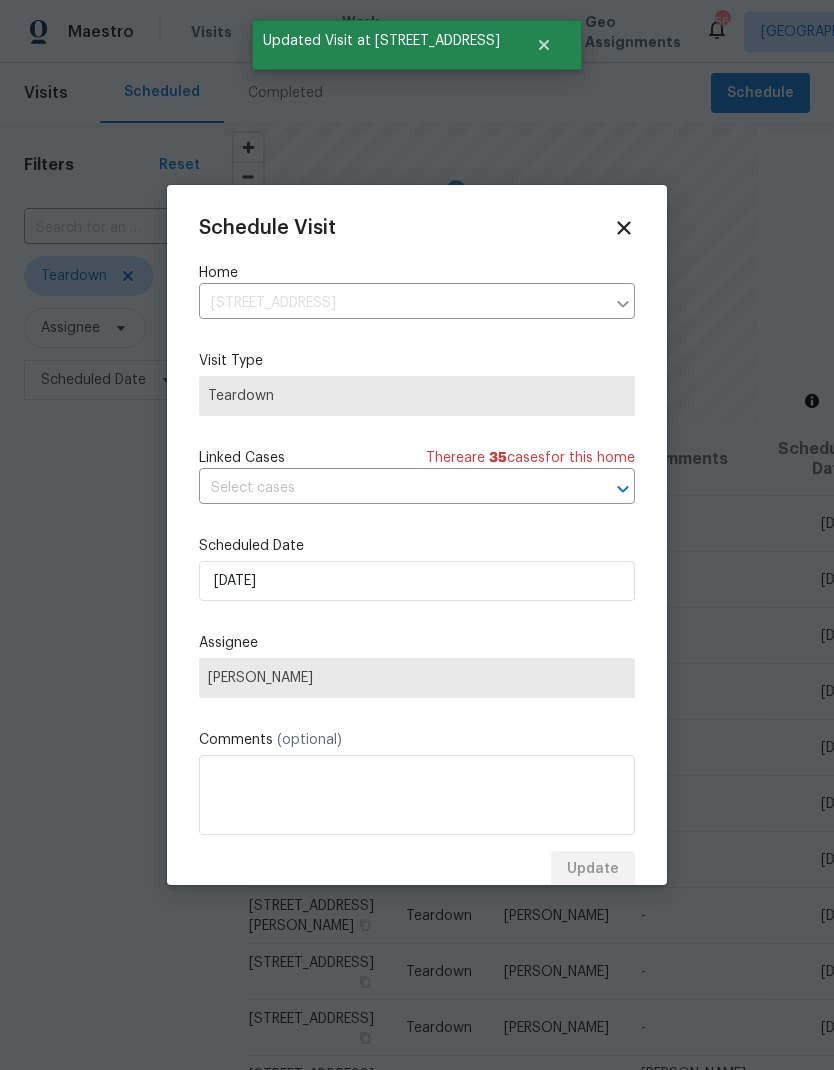 click on "Update" at bounding box center (417, 869) 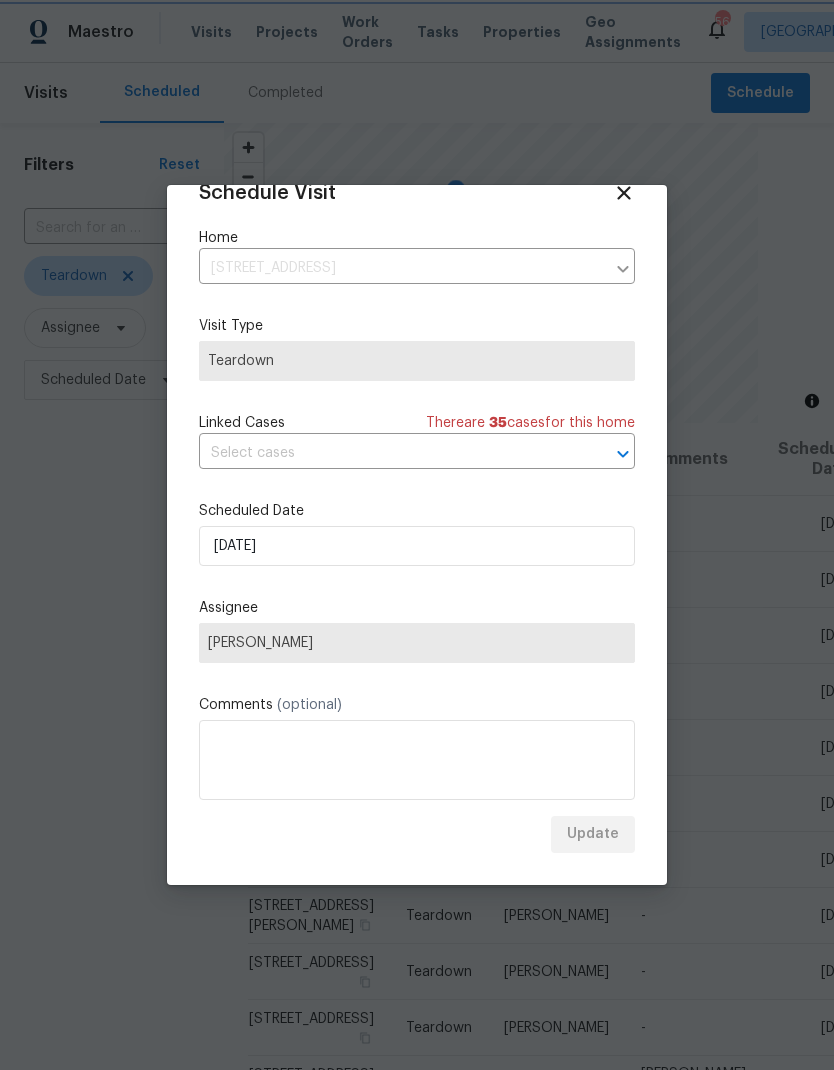 scroll, scrollTop: 39, scrollLeft: 0, axis: vertical 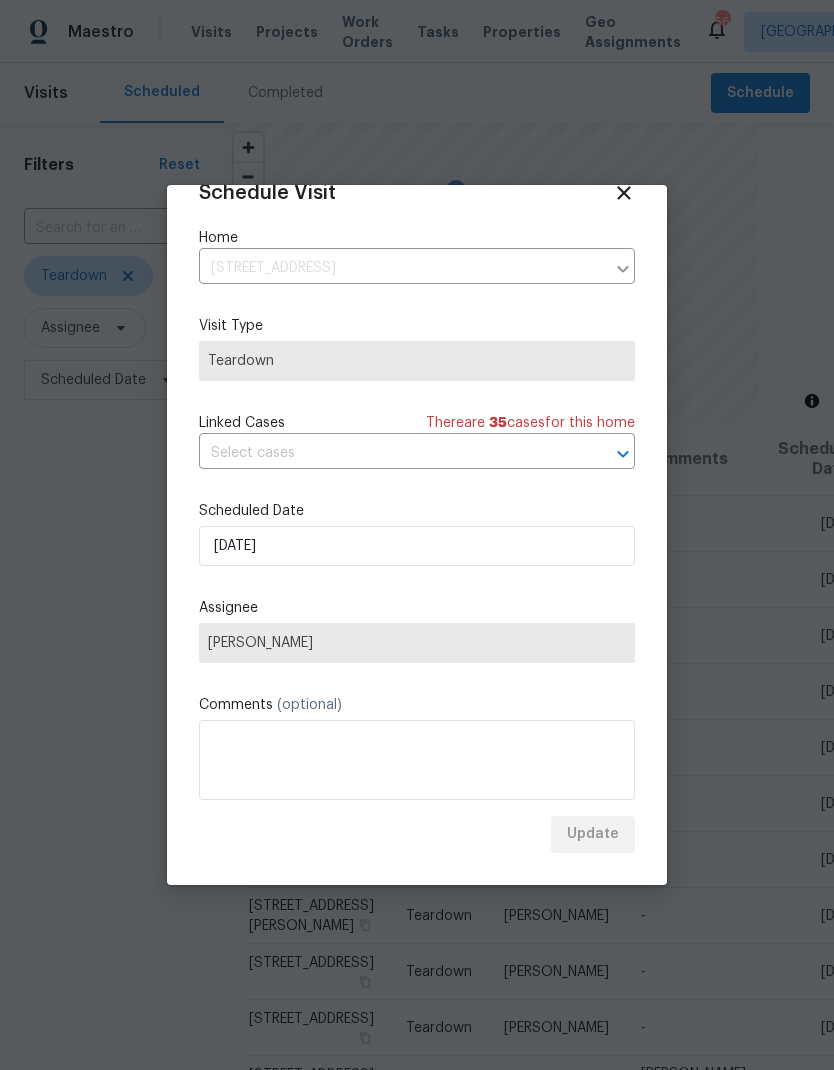 click on "Schedule Visit Home   1814 Independence Ct, Grand Prairie, TX 75052 ​ Visit Type   Teardown Linked Cases There  are   35  case s  for this home   ​ Scheduled Date   7/24/2025 Assignee   Todd Jorgenson Comments   (optional) Update" at bounding box center [417, 517] 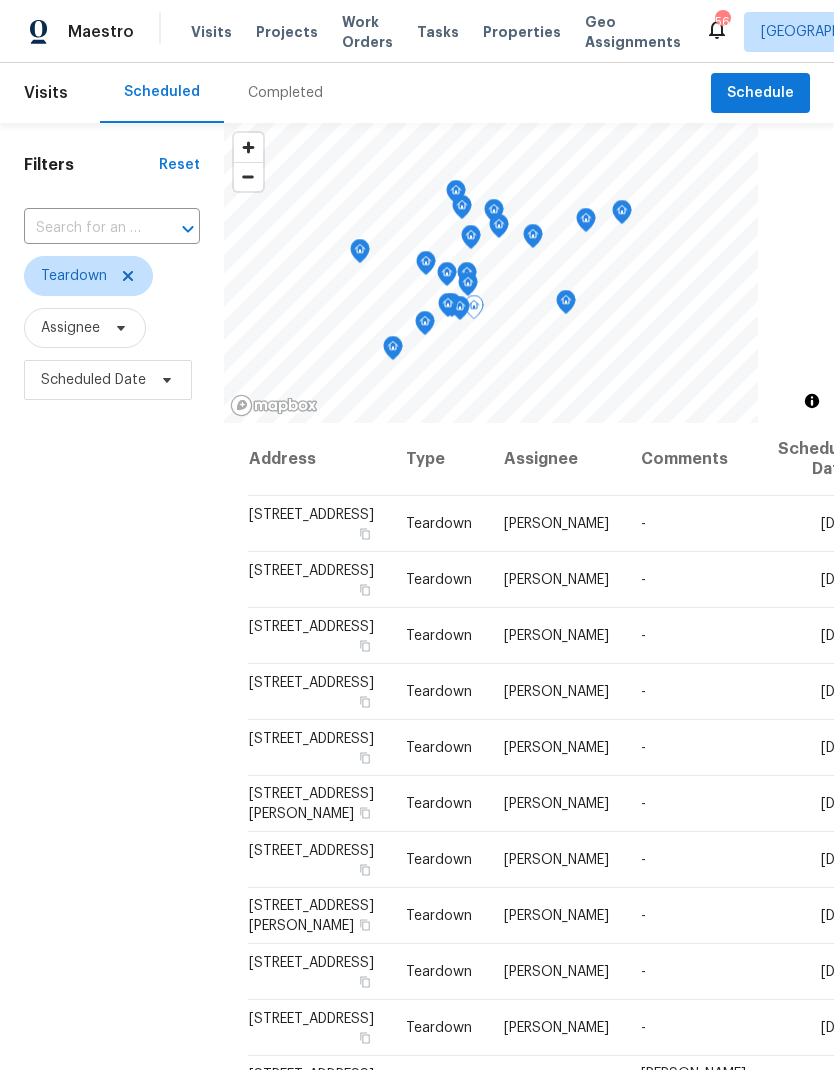 click 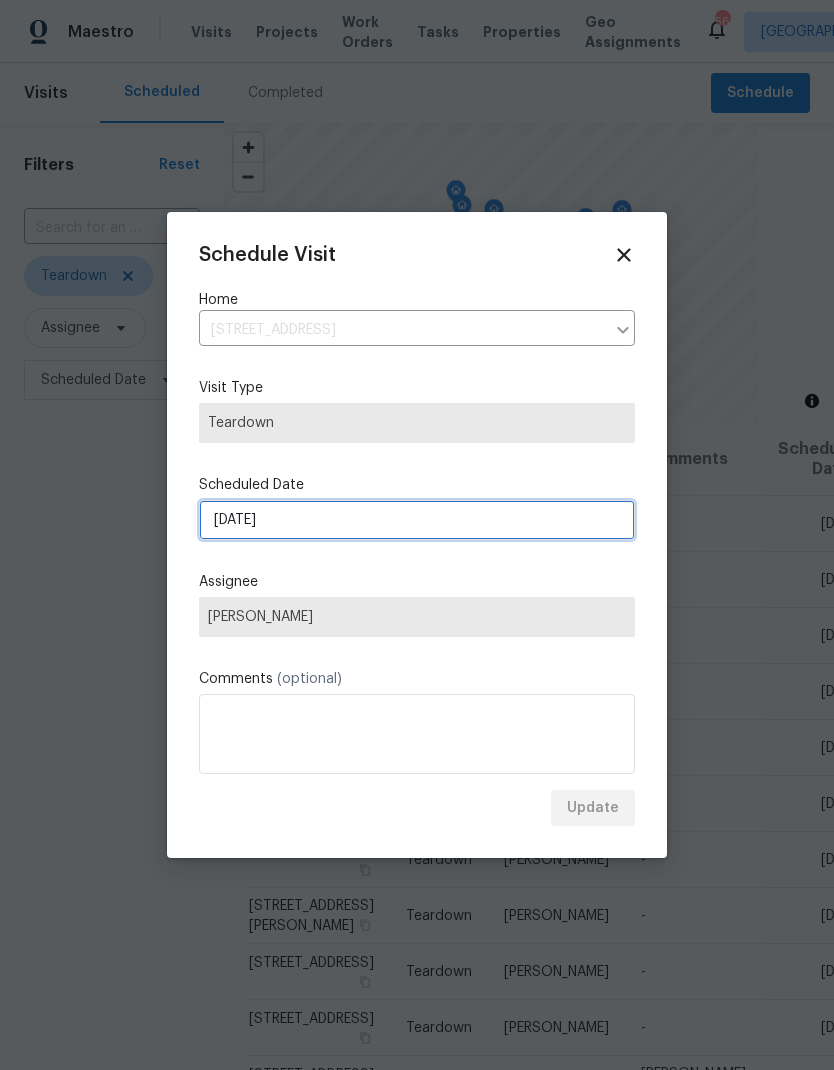 click on "[DATE]" at bounding box center [417, 520] 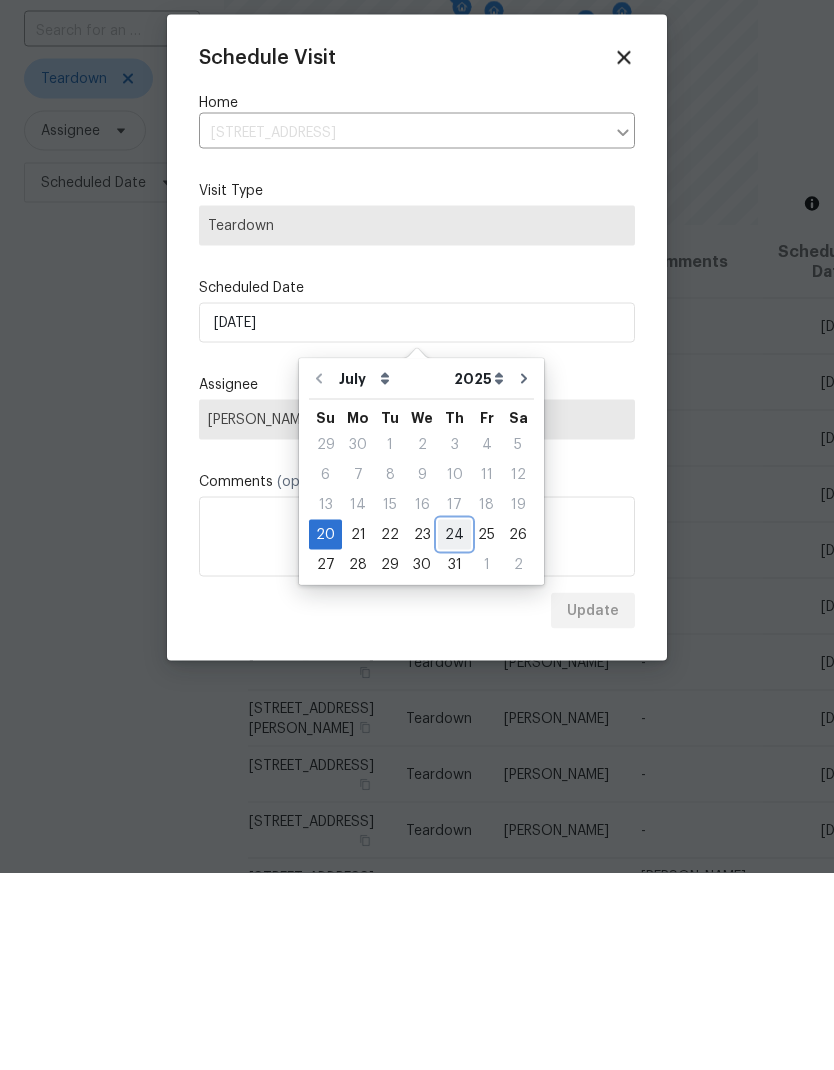 click on "24" at bounding box center [454, 732] 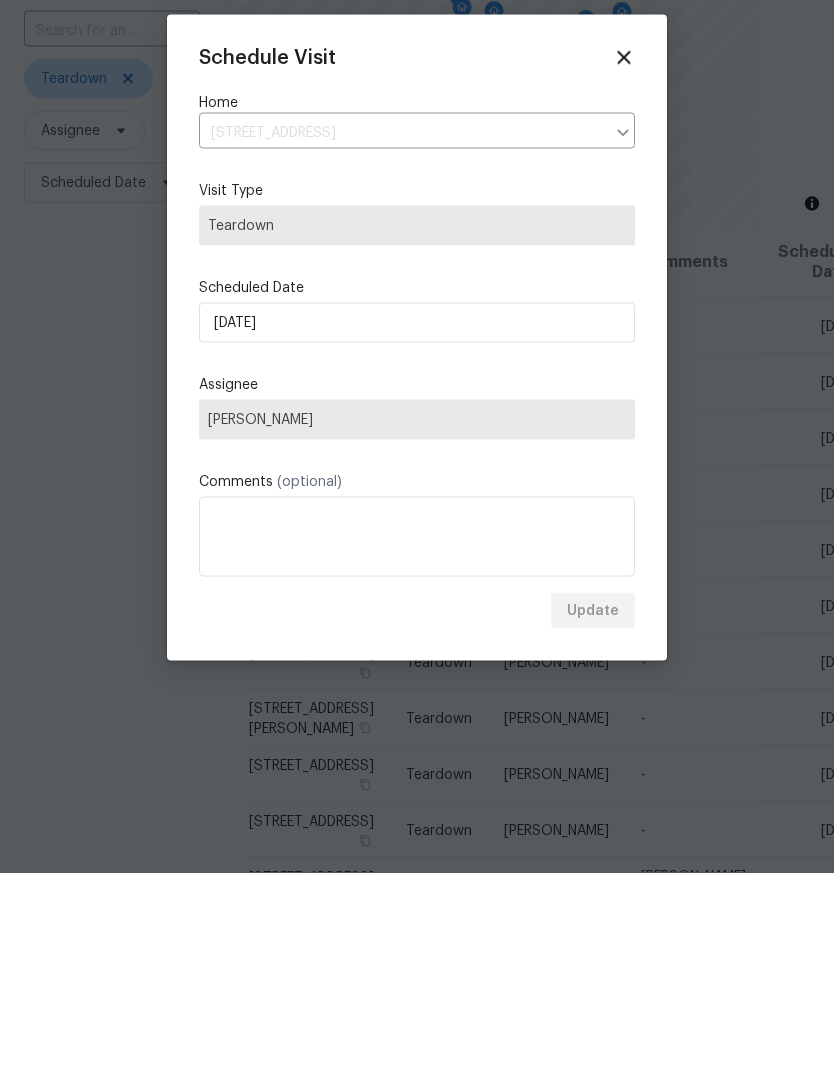 scroll, scrollTop: 80, scrollLeft: 0, axis: vertical 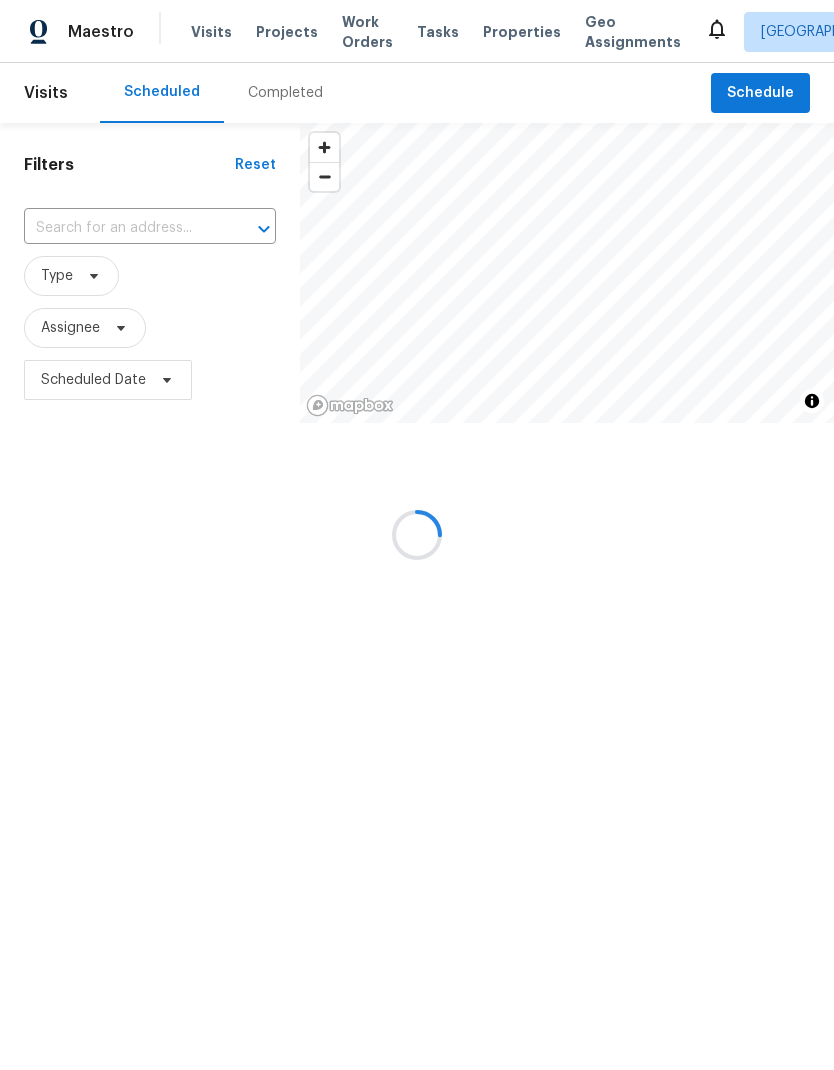 click at bounding box center (417, 535) 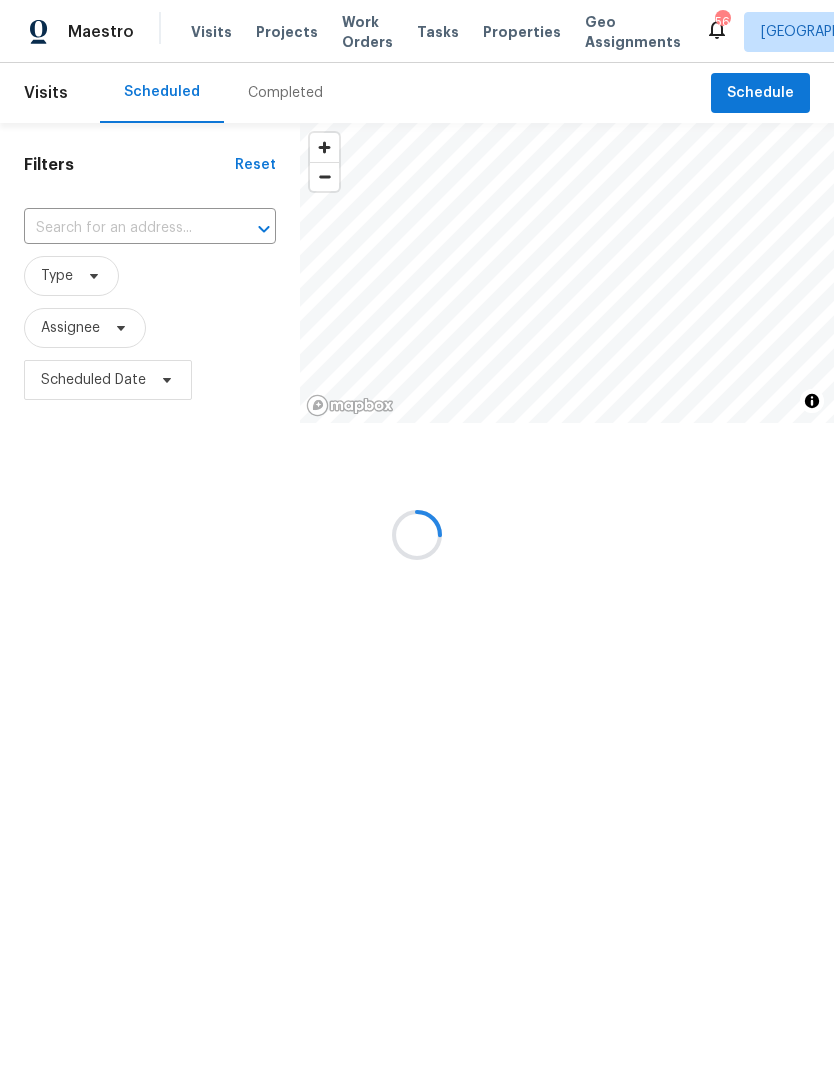 click at bounding box center (417, 535) 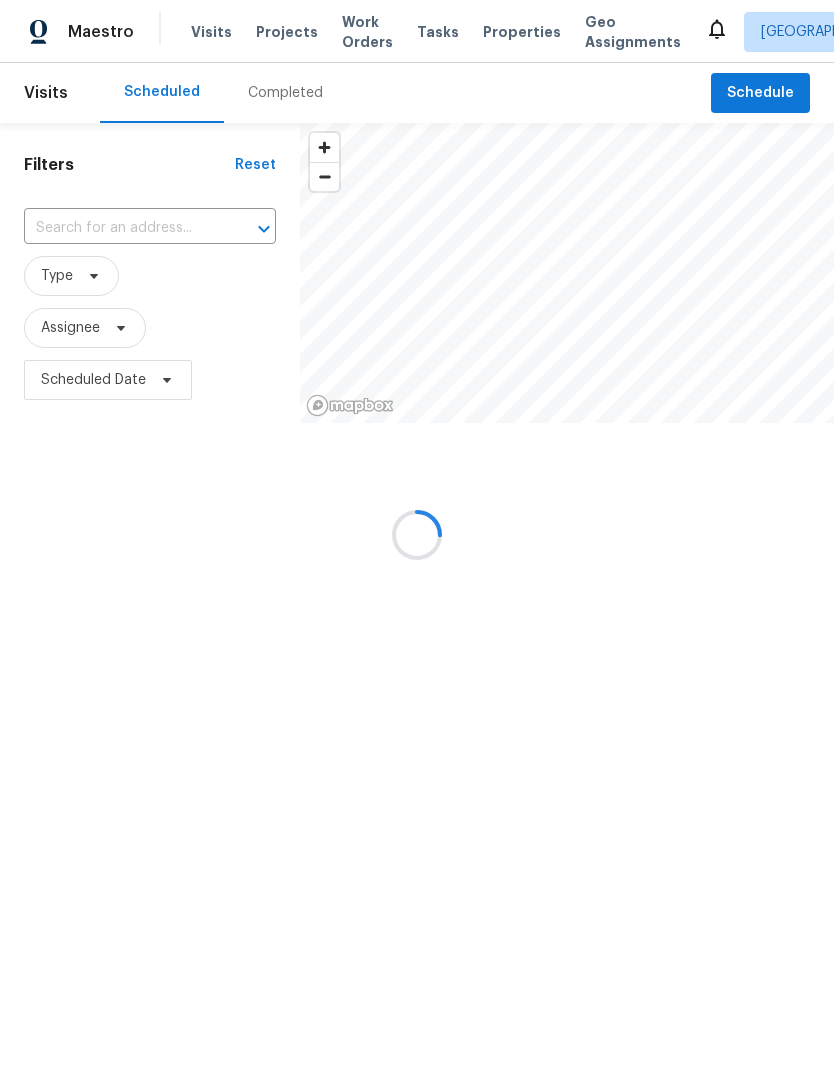 scroll, scrollTop: 0, scrollLeft: 0, axis: both 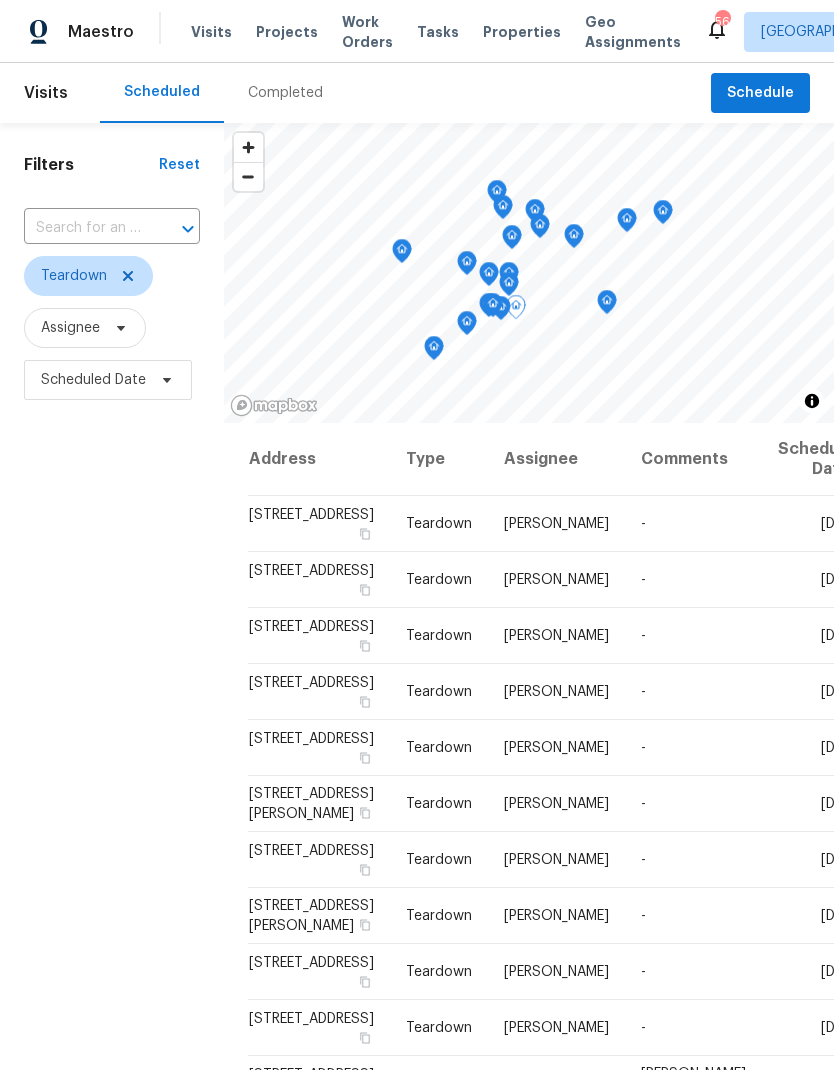 click at bounding box center (0, 0) 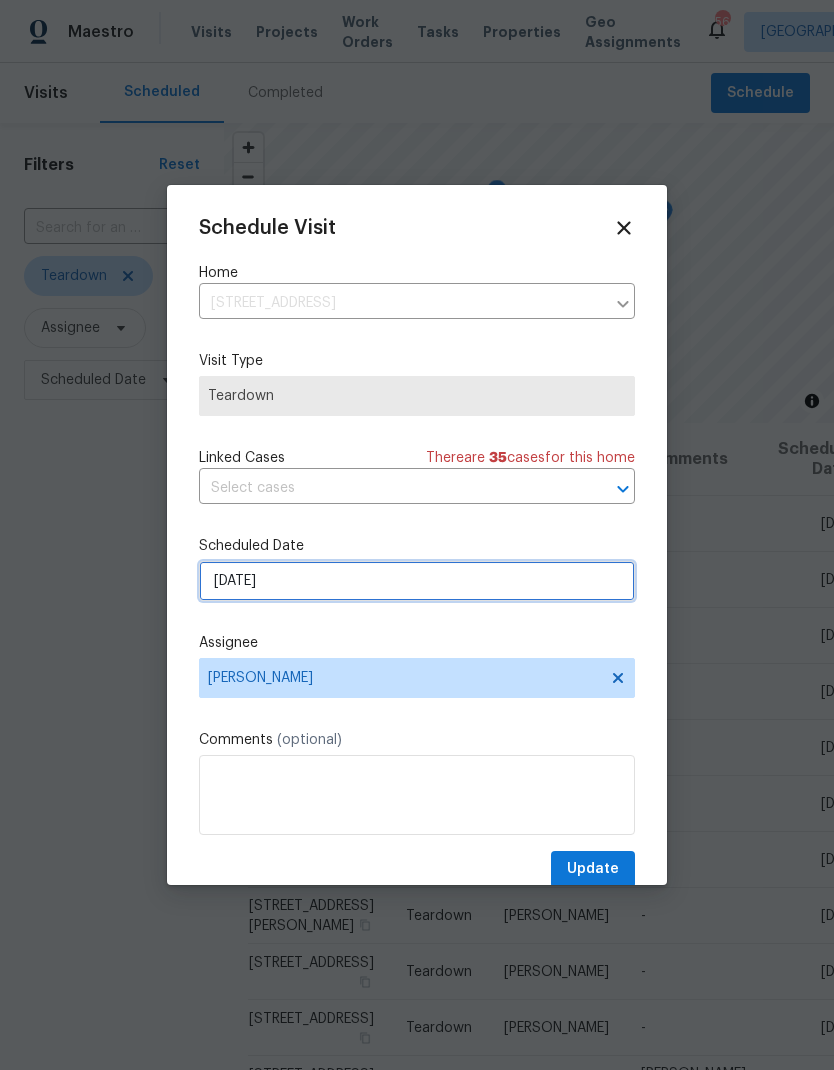 click on "[DATE]" at bounding box center [417, 581] 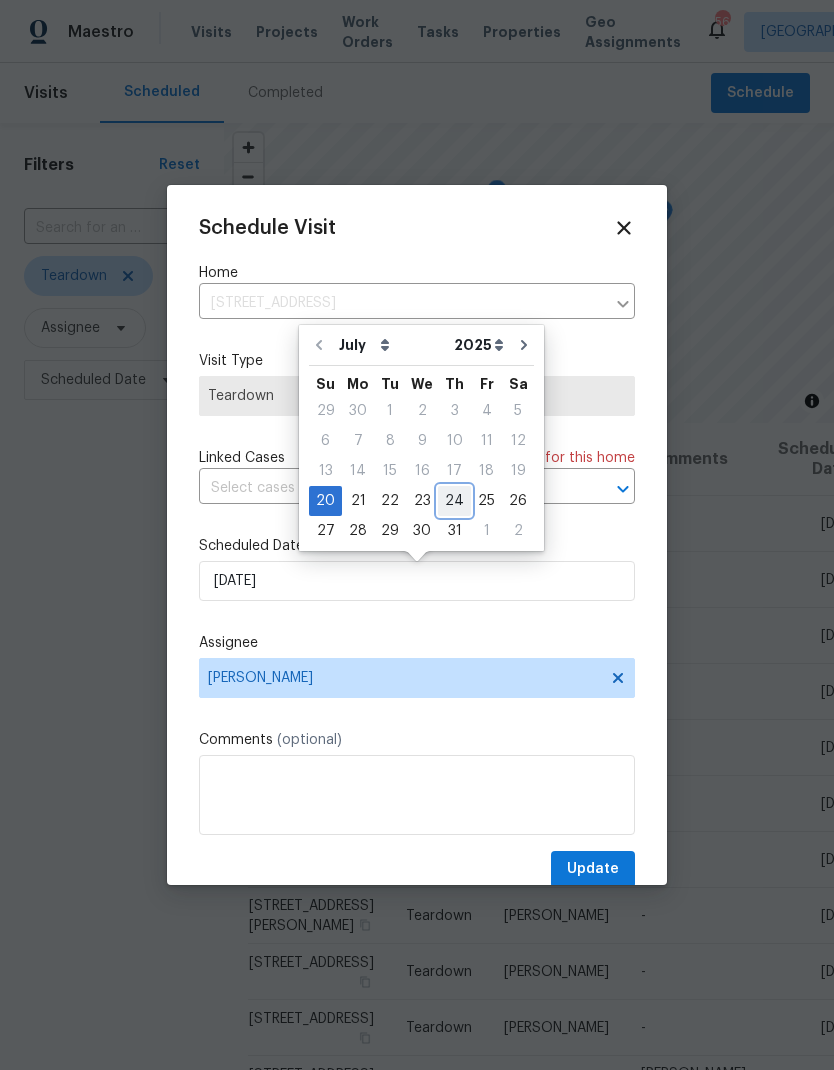 click on "24" at bounding box center [454, 501] 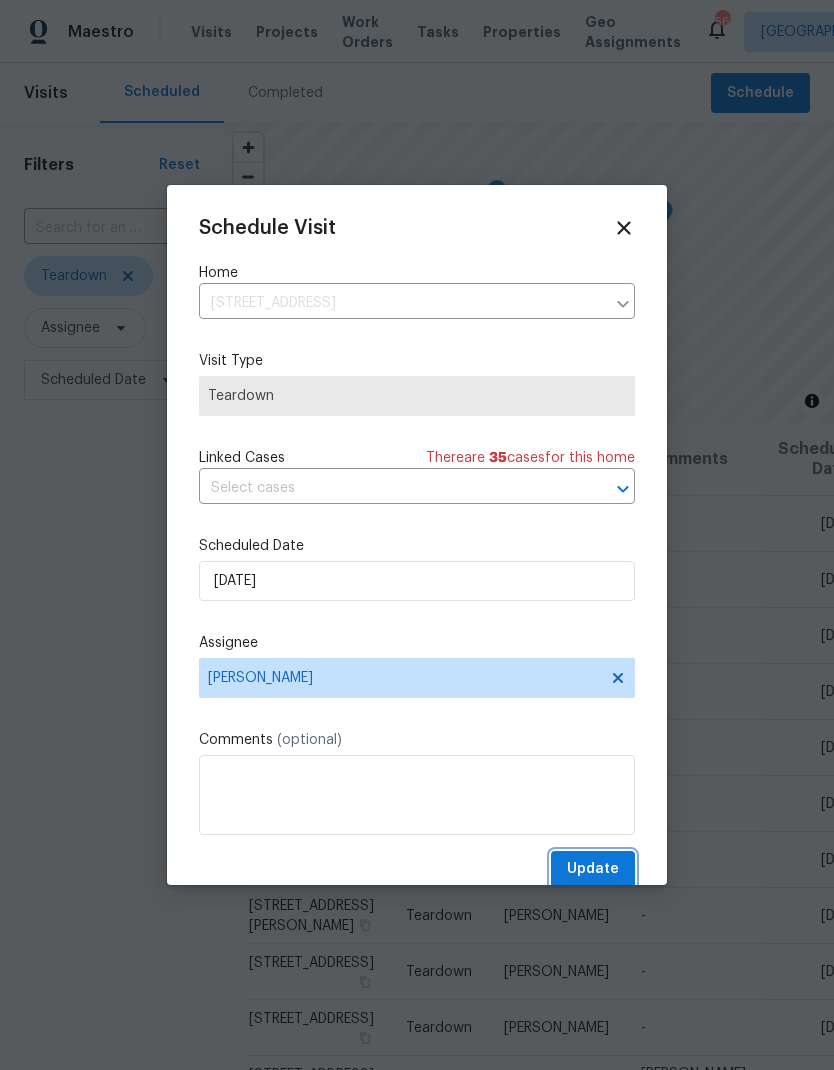 click on "Update" at bounding box center [593, 869] 